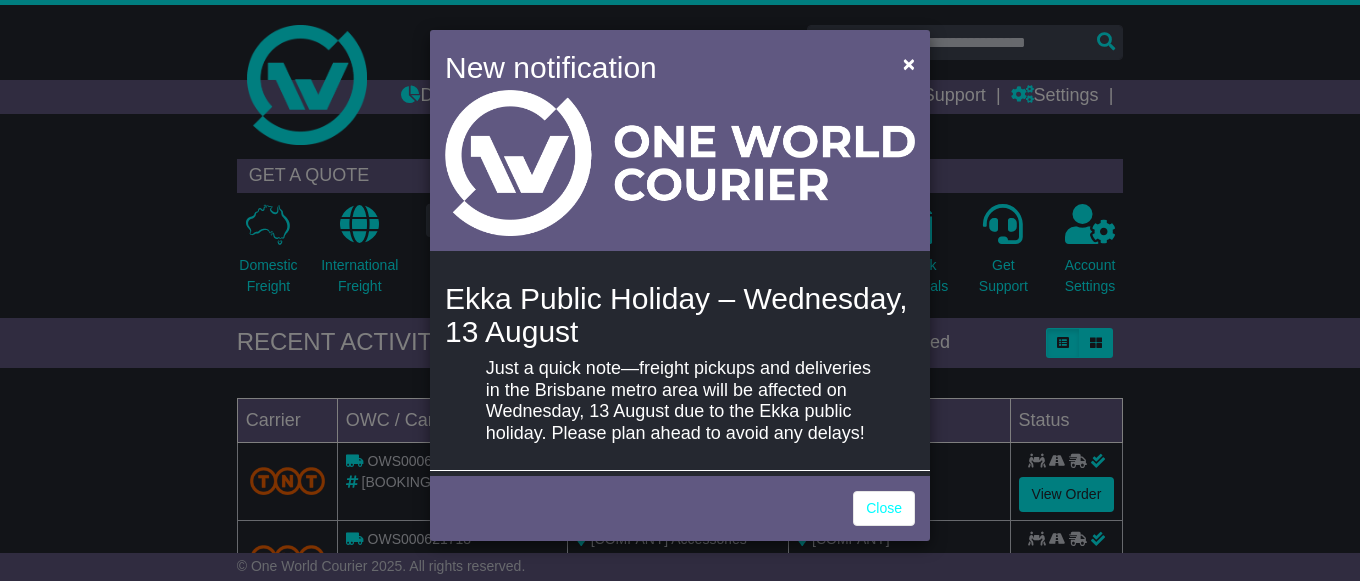 scroll, scrollTop: 0, scrollLeft: 0, axis: both 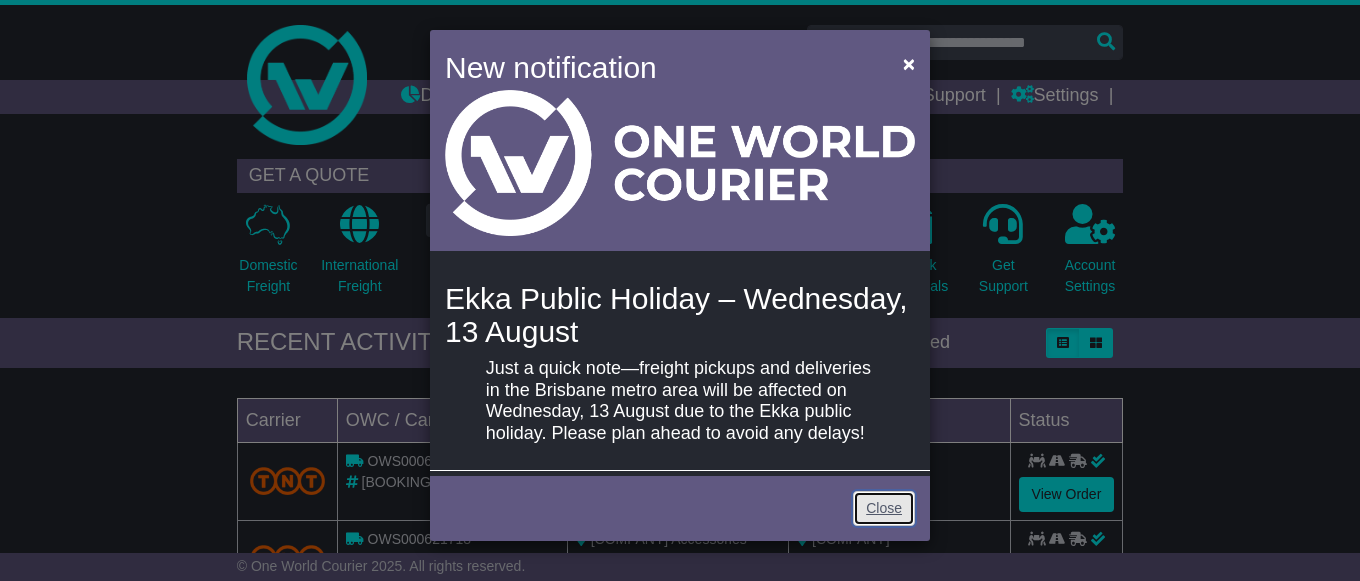 click on "Close" at bounding box center (884, 508) 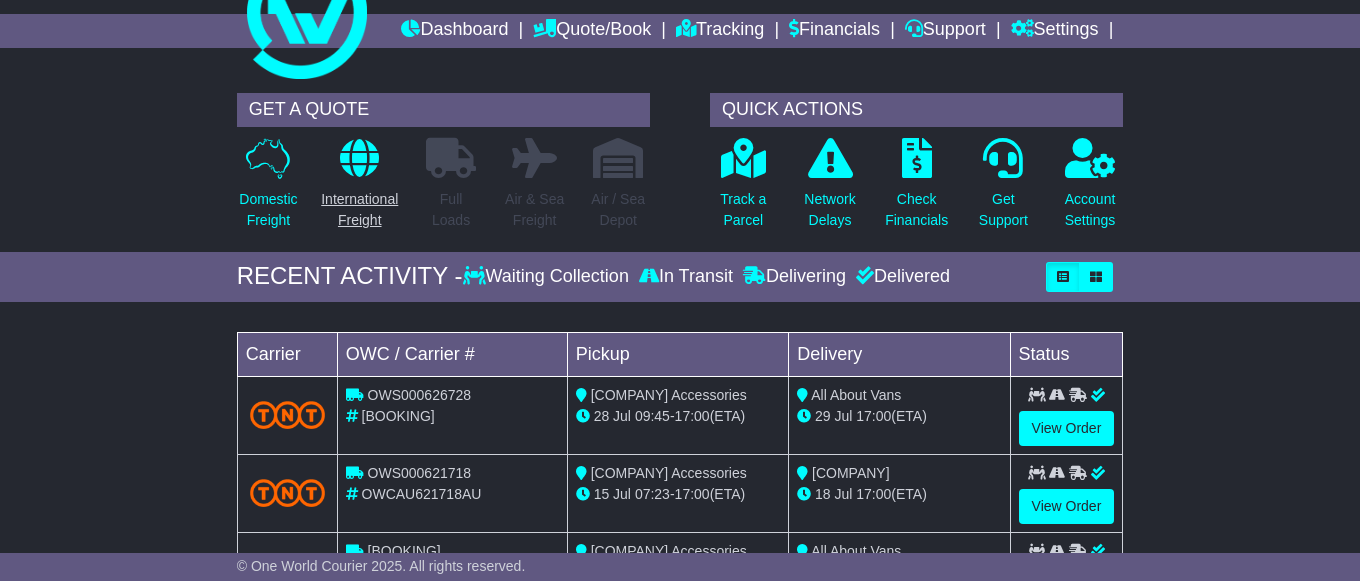 scroll, scrollTop: 0, scrollLeft: 0, axis: both 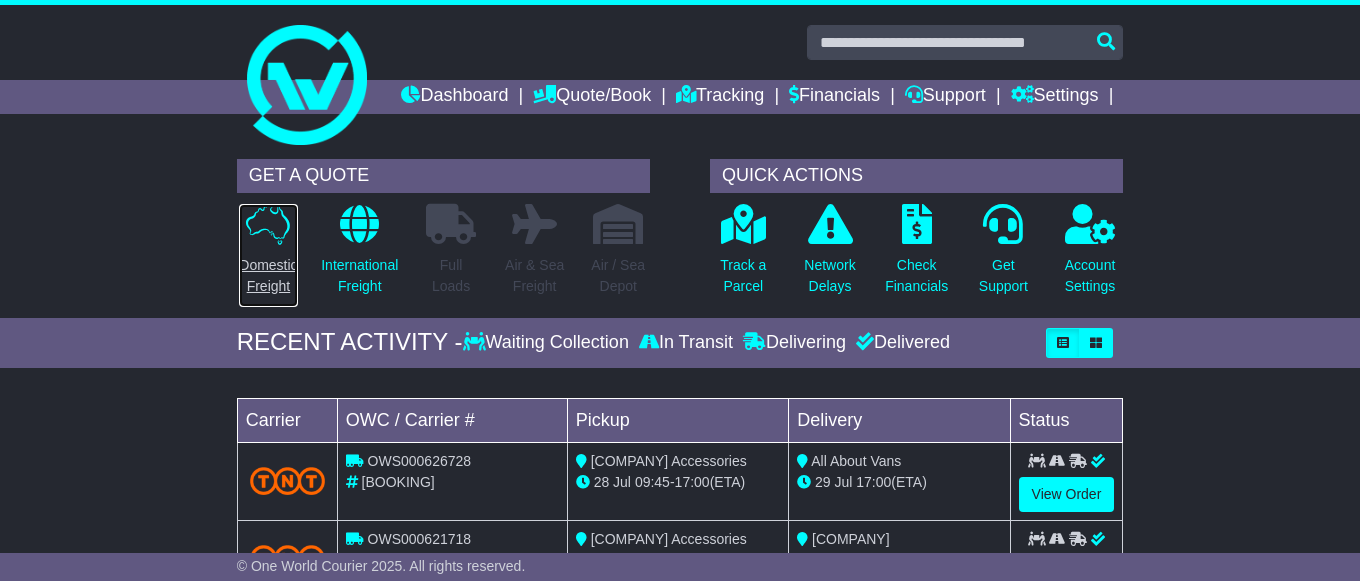 click at bounding box center [268, 224] 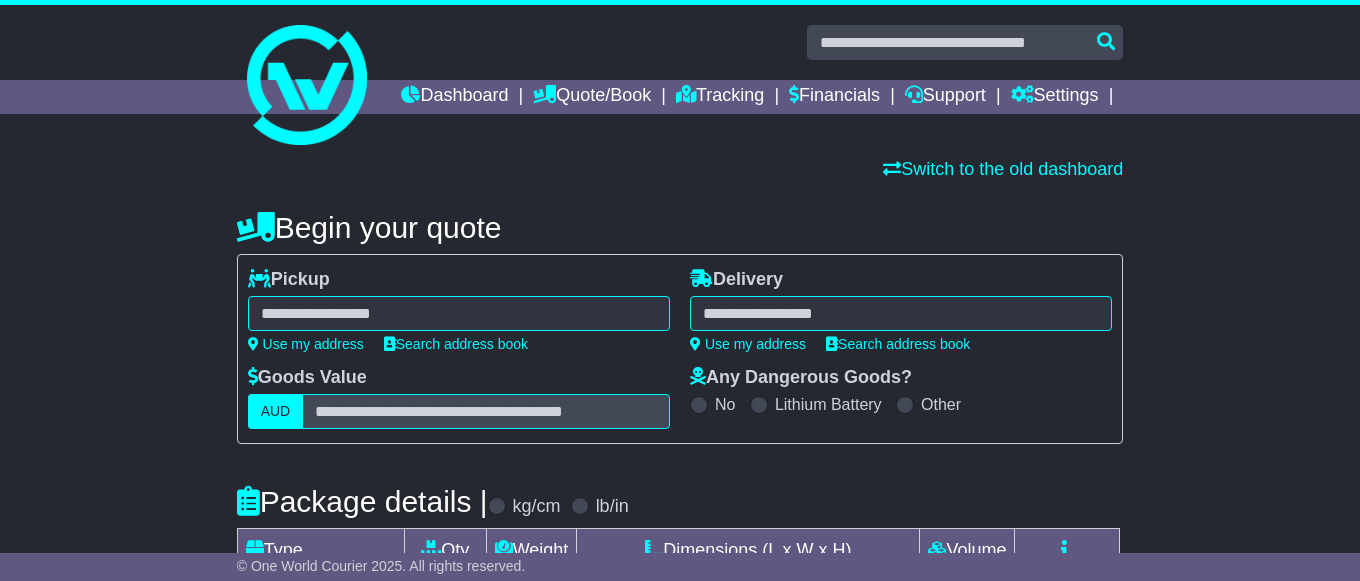 scroll, scrollTop: 0, scrollLeft: 0, axis: both 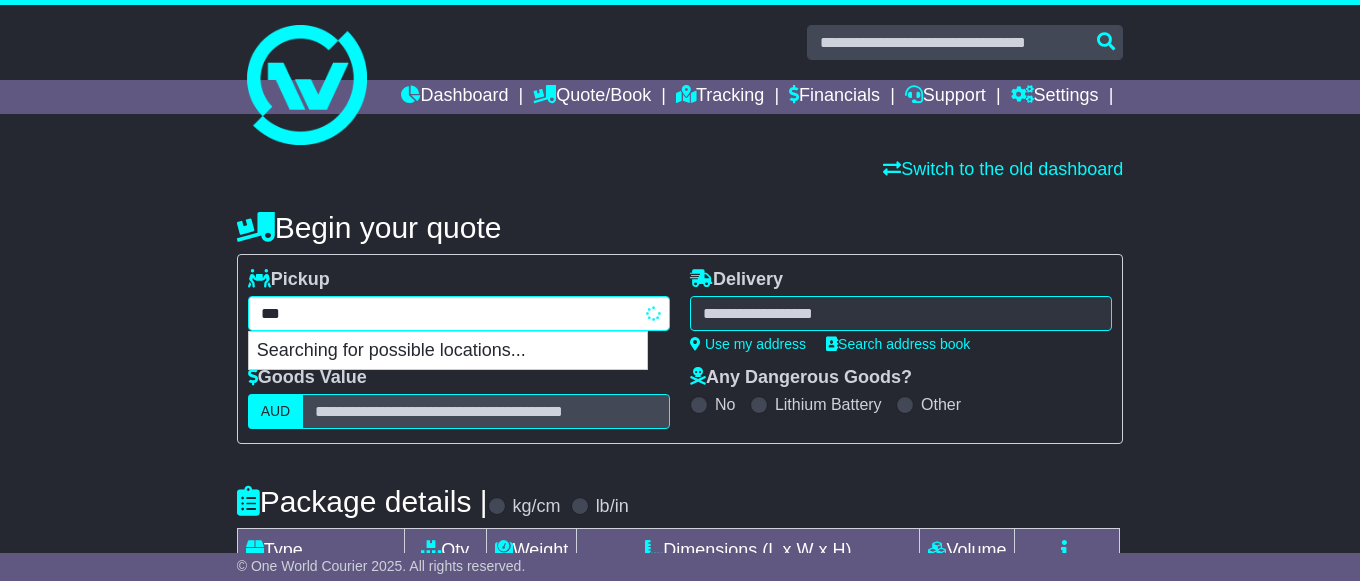 type on "****" 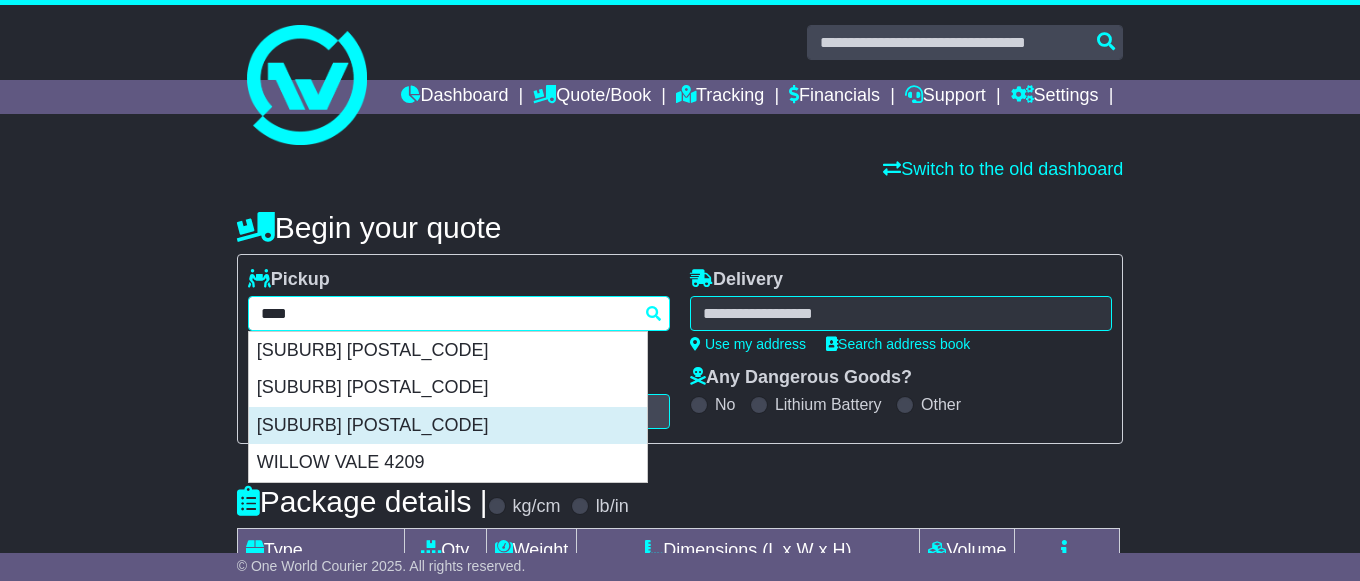 click on "[SUBURB] [POSTAL_CODE]" at bounding box center [448, 426] 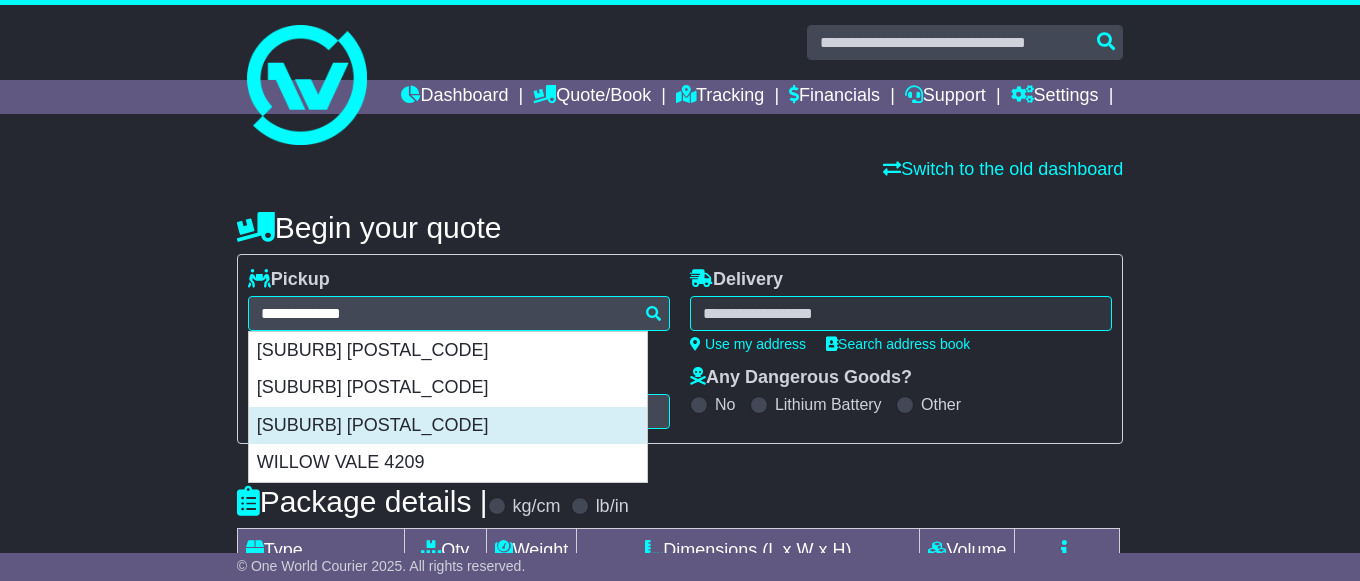type on "**********" 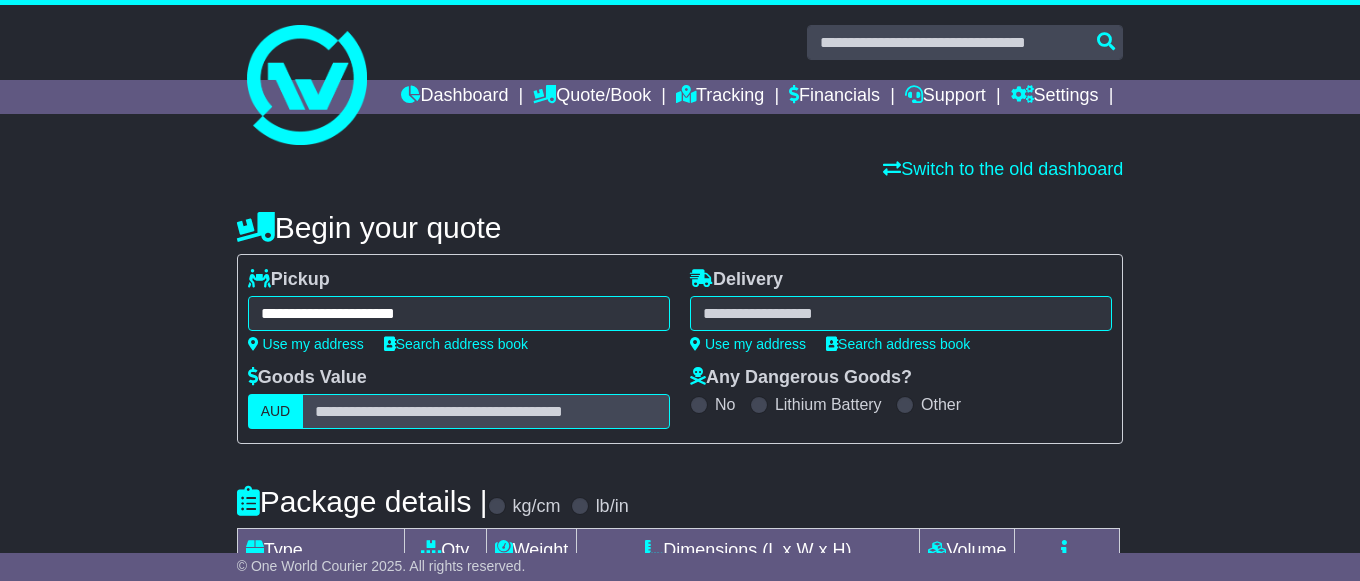 click at bounding box center (901, 313) 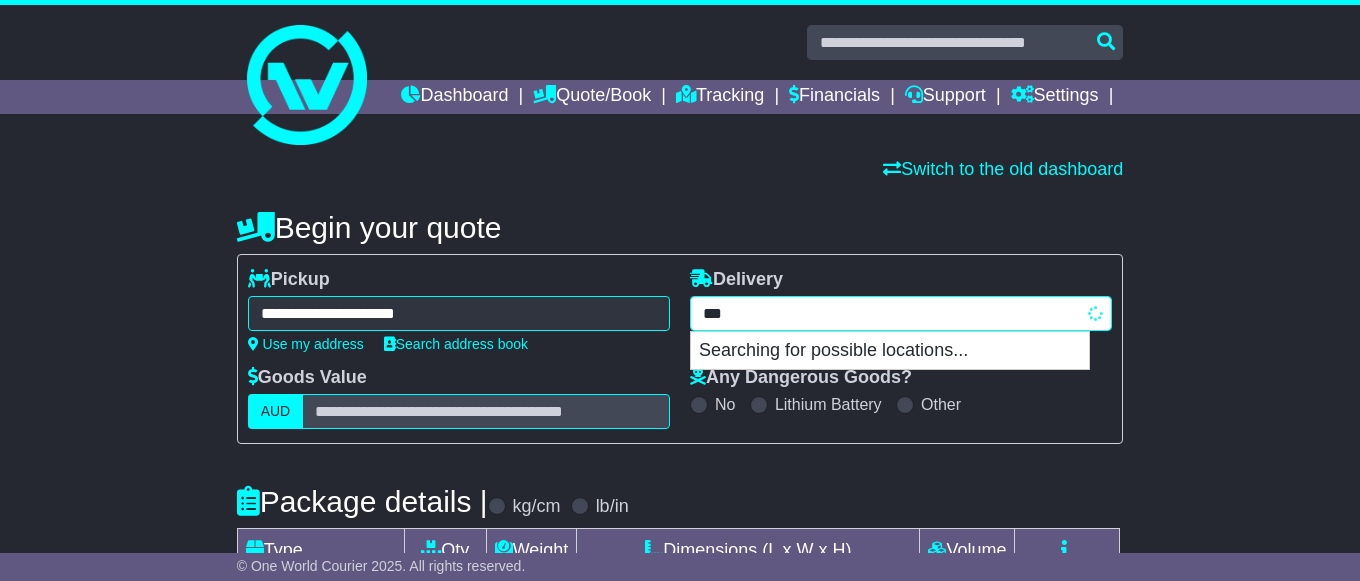 type on "****" 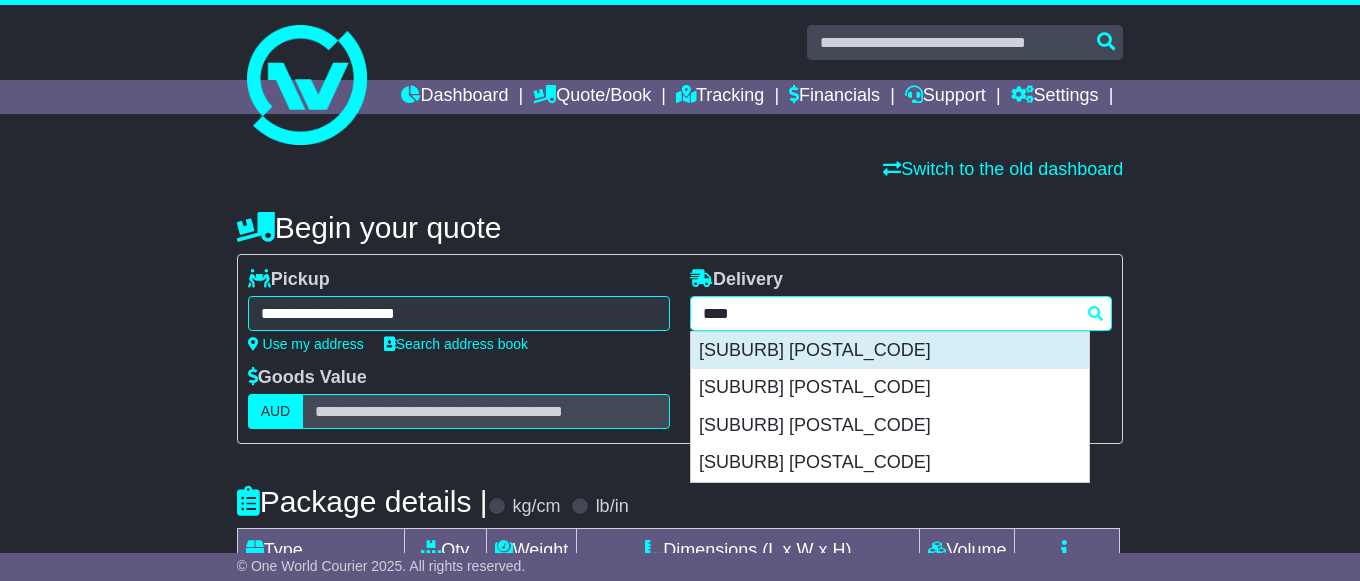 click on "[SUBURB] [POSTAL_CODE]" at bounding box center (890, 351) 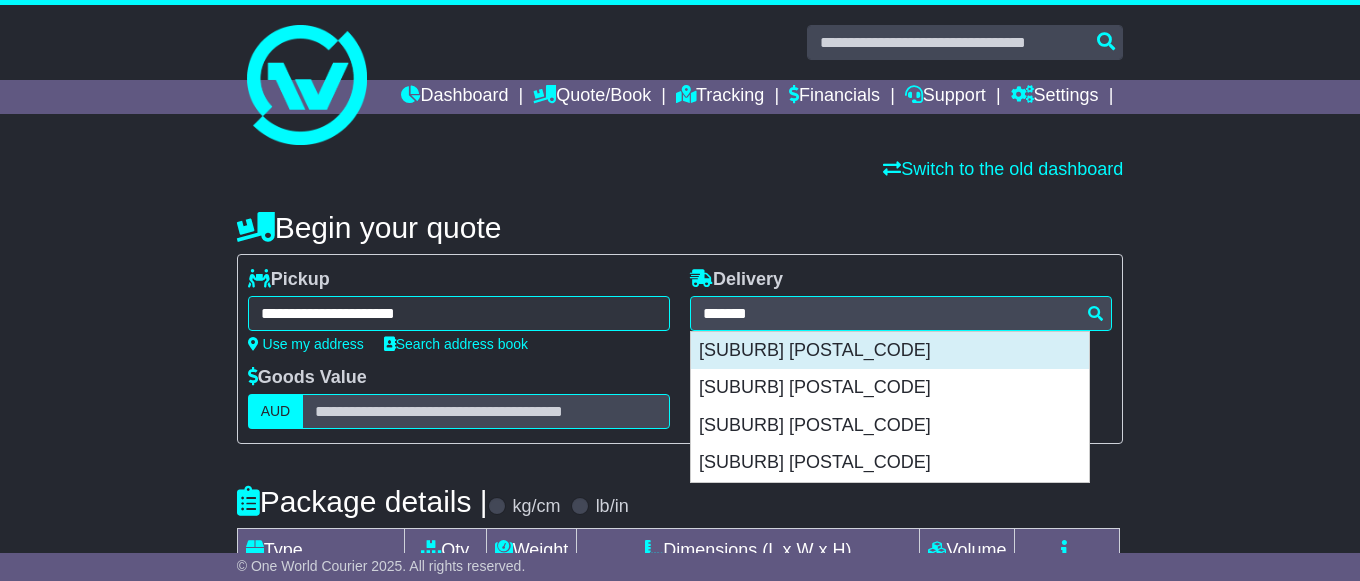 type on "**********" 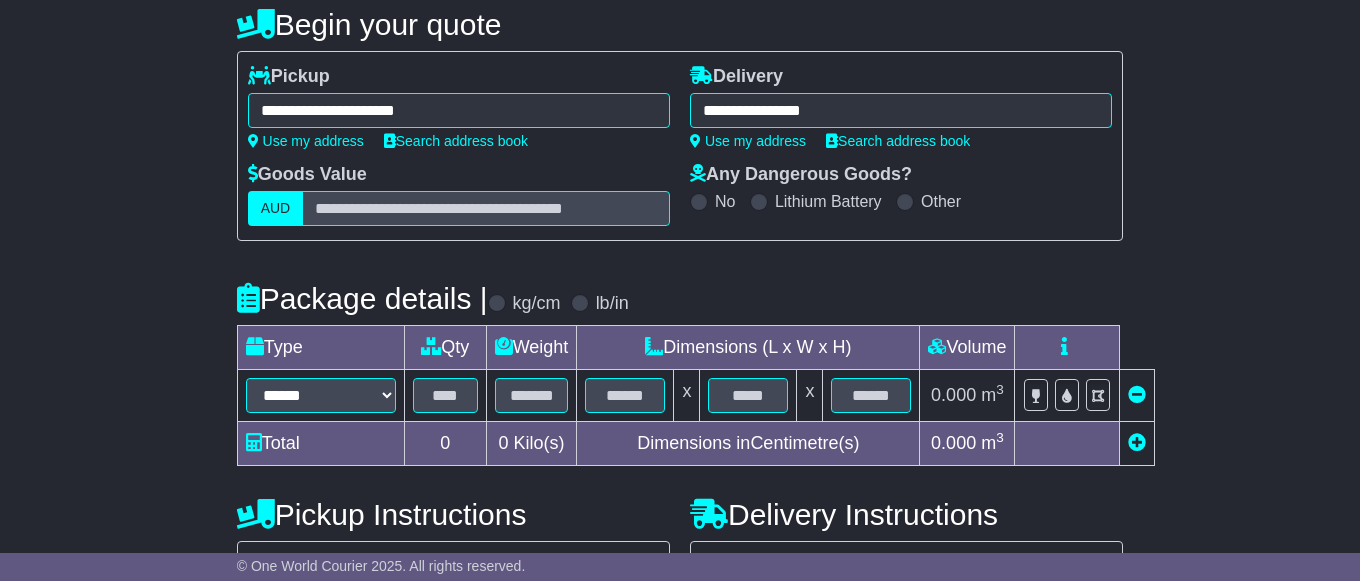 scroll, scrollTop: 204, scrollLeft: 0, axis: vertical 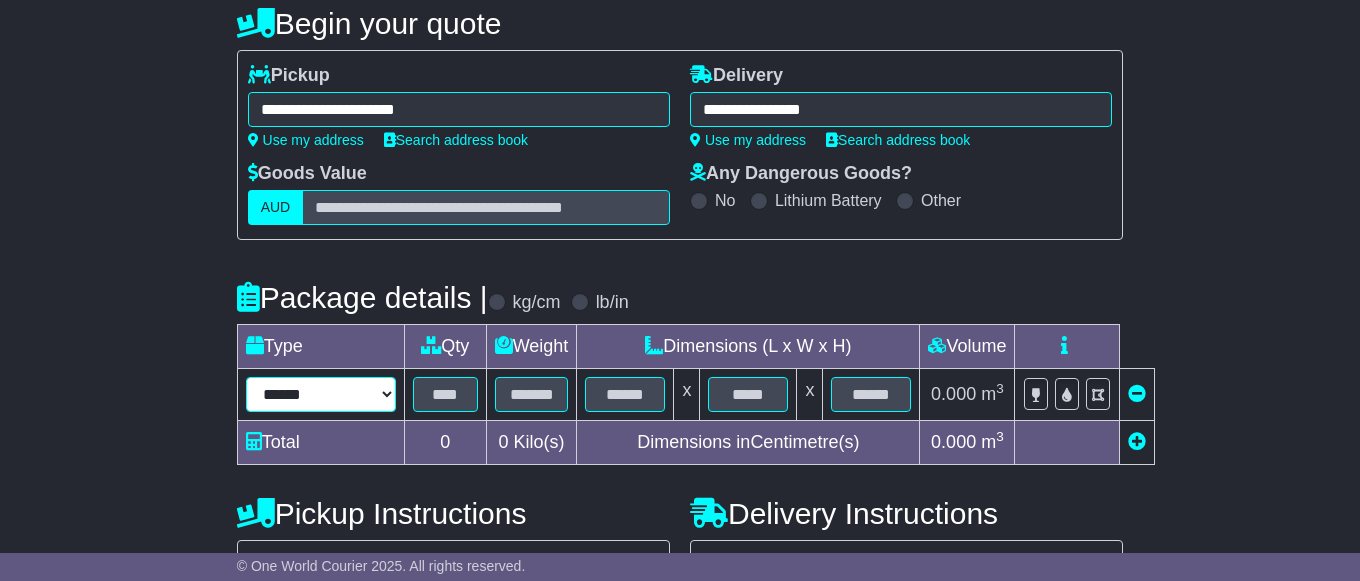 select on "*****" 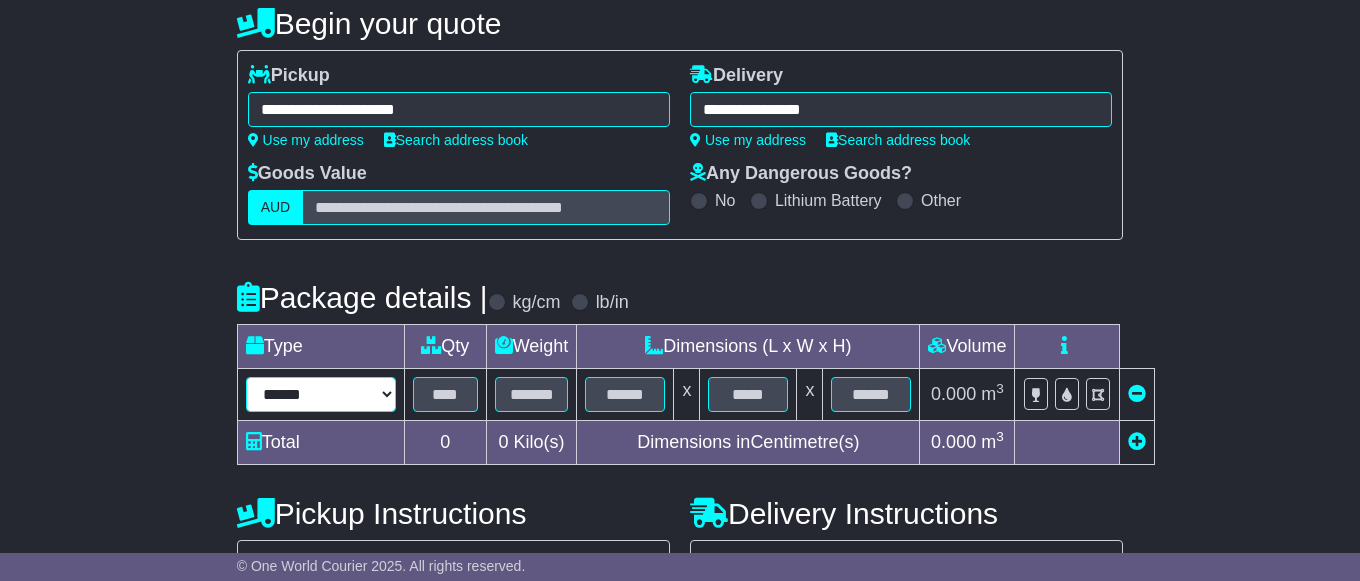 click on "******" at bounding box center [0, 0] 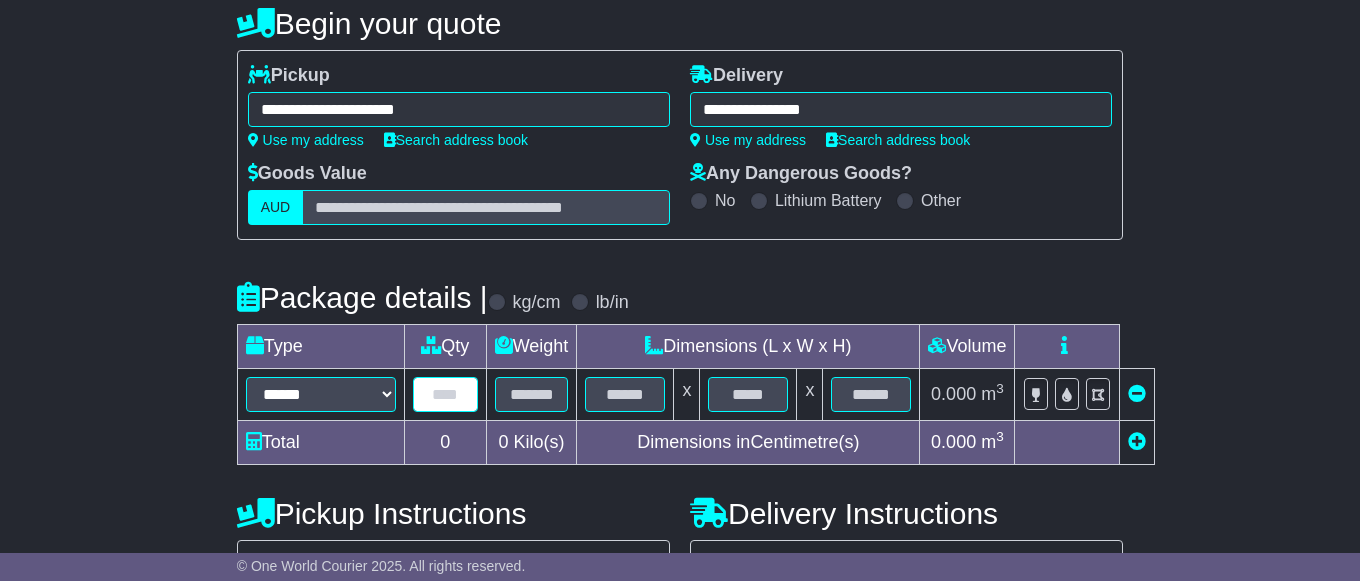 click at bounding box center [445, 394] 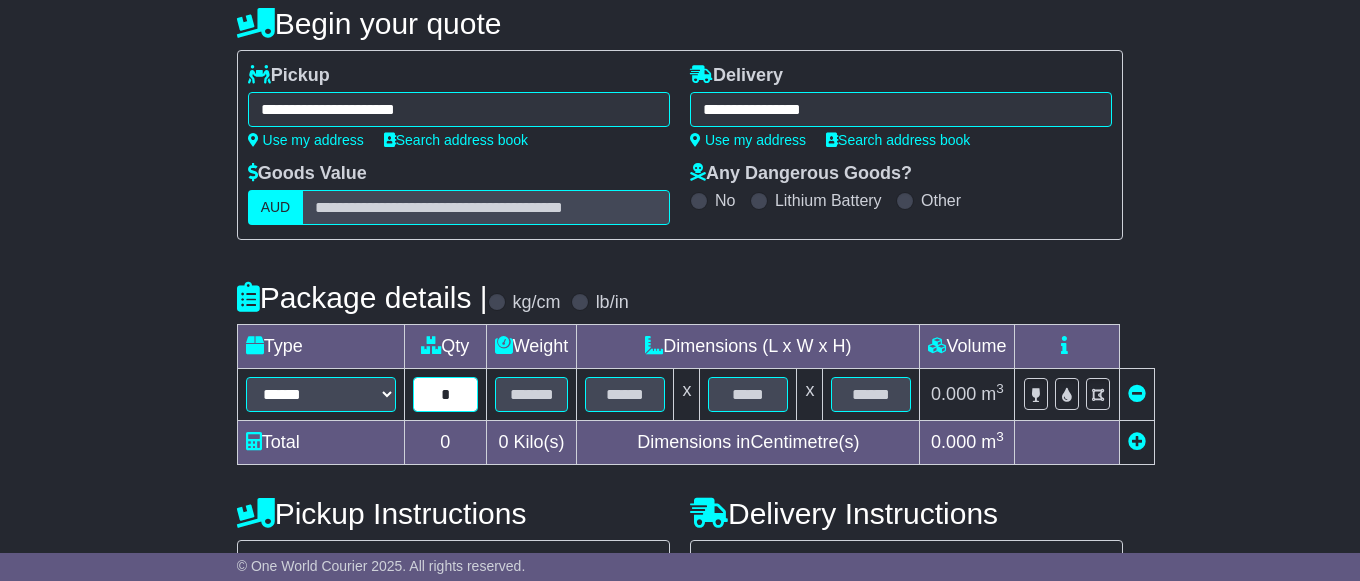 type on "*" 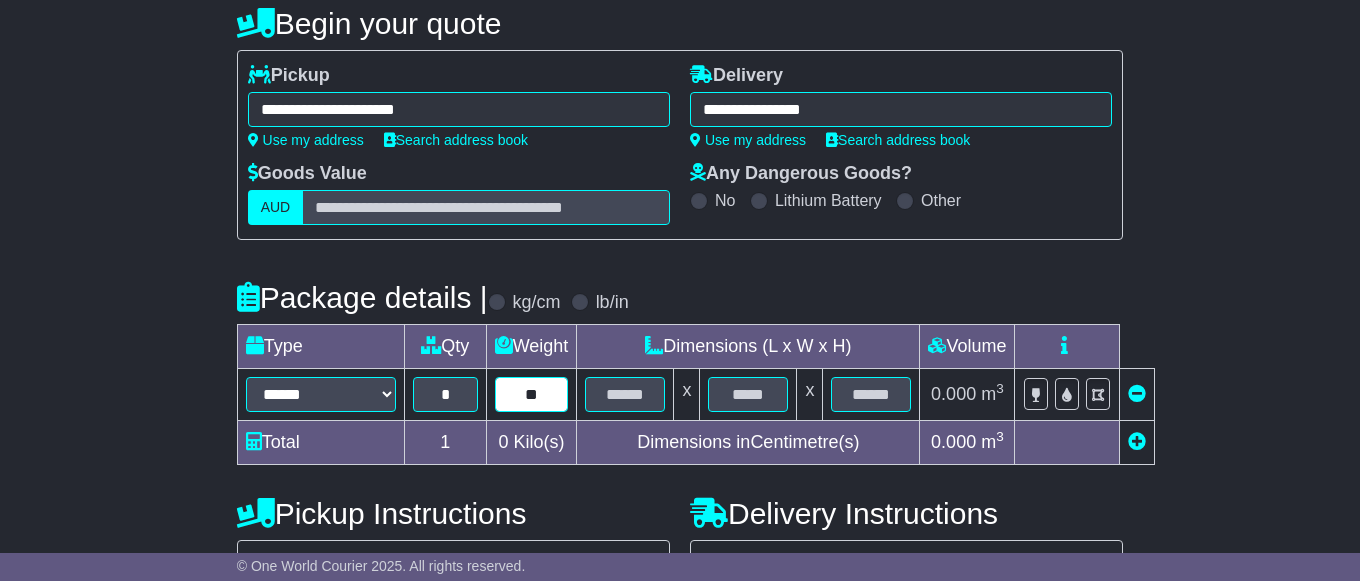 type on "**" 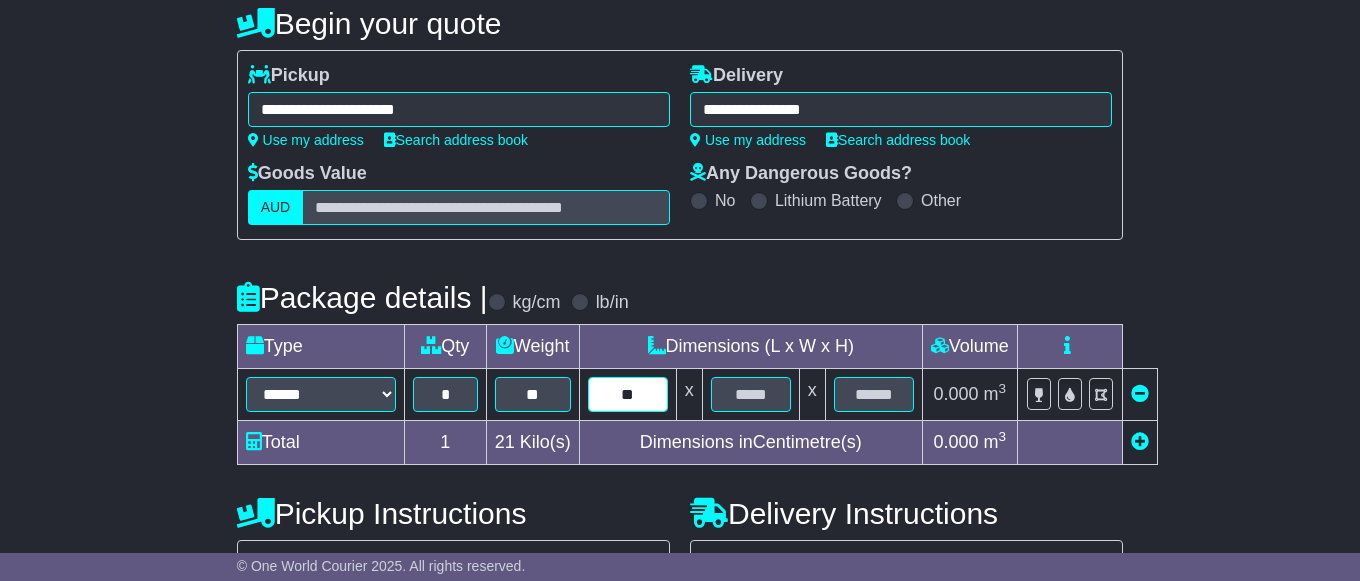 type on "**" 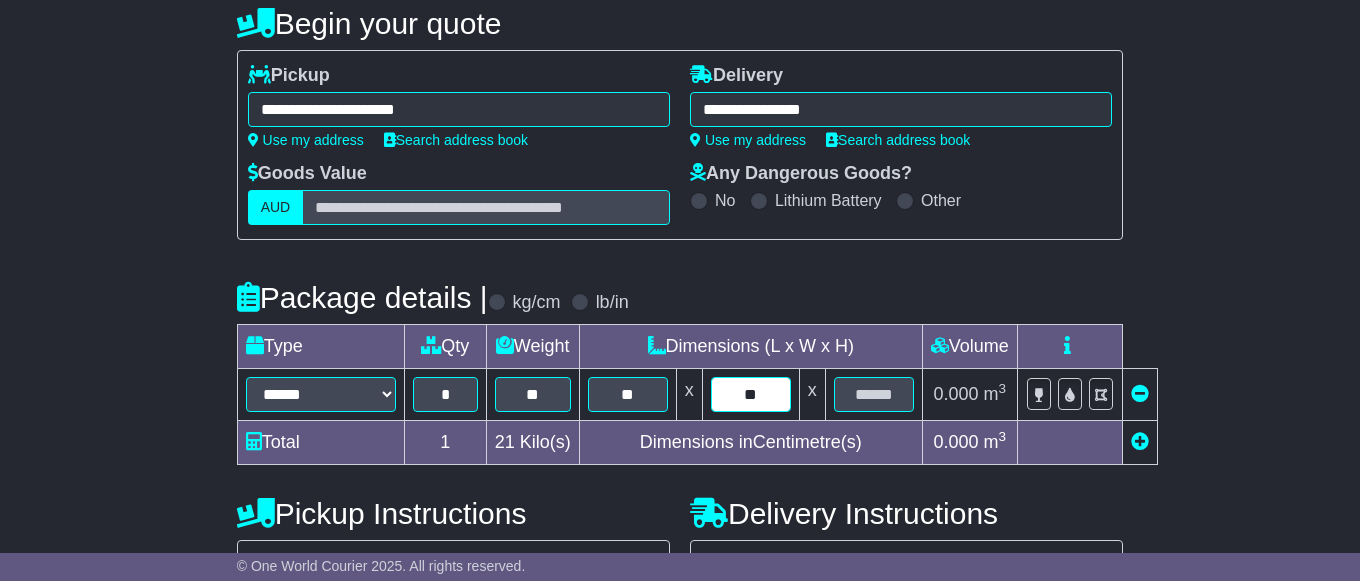 type on "**" 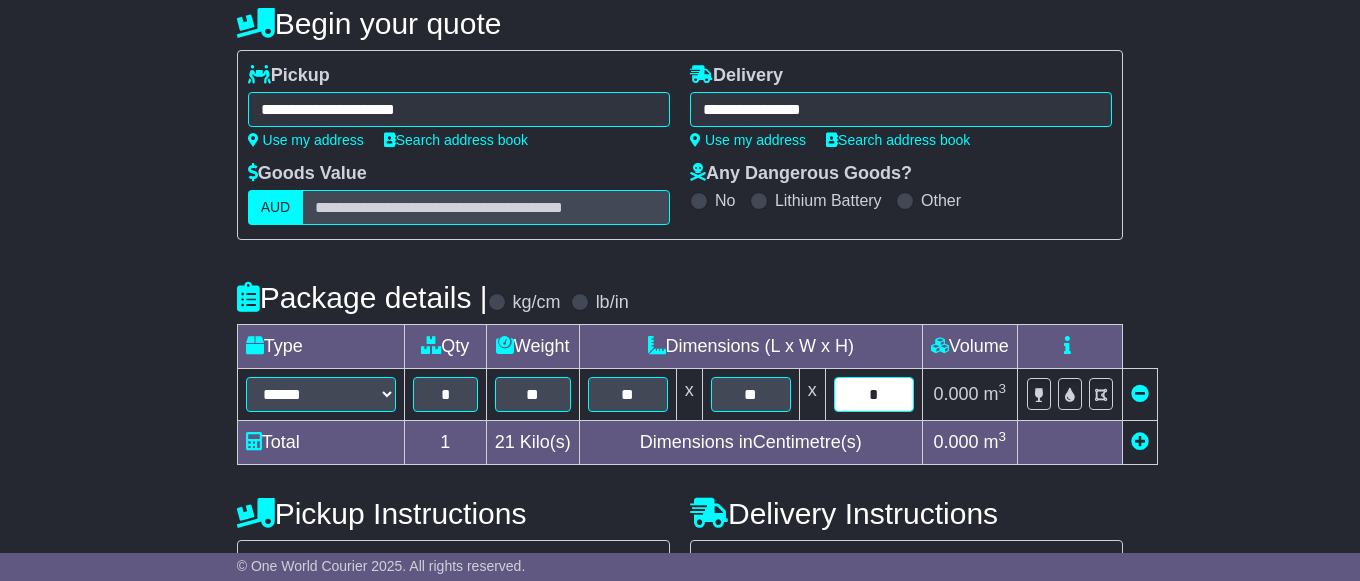 type on "*" 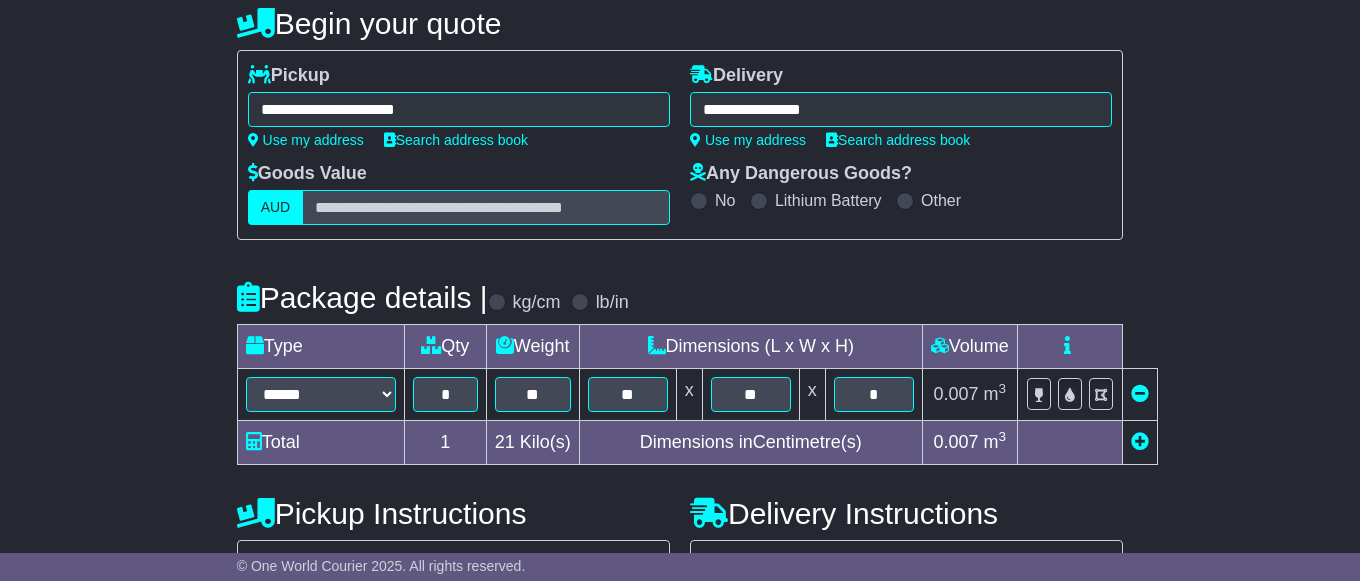 scroll, scrollTop: 510, scrollLeft: 0, axis: vertical 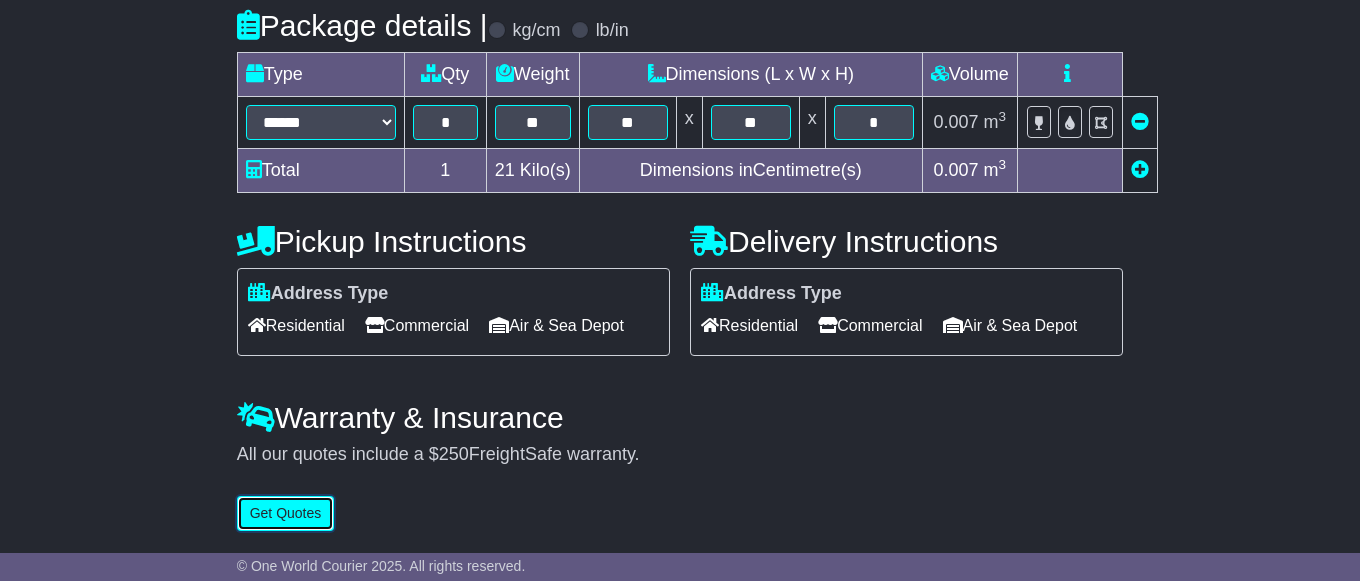 type 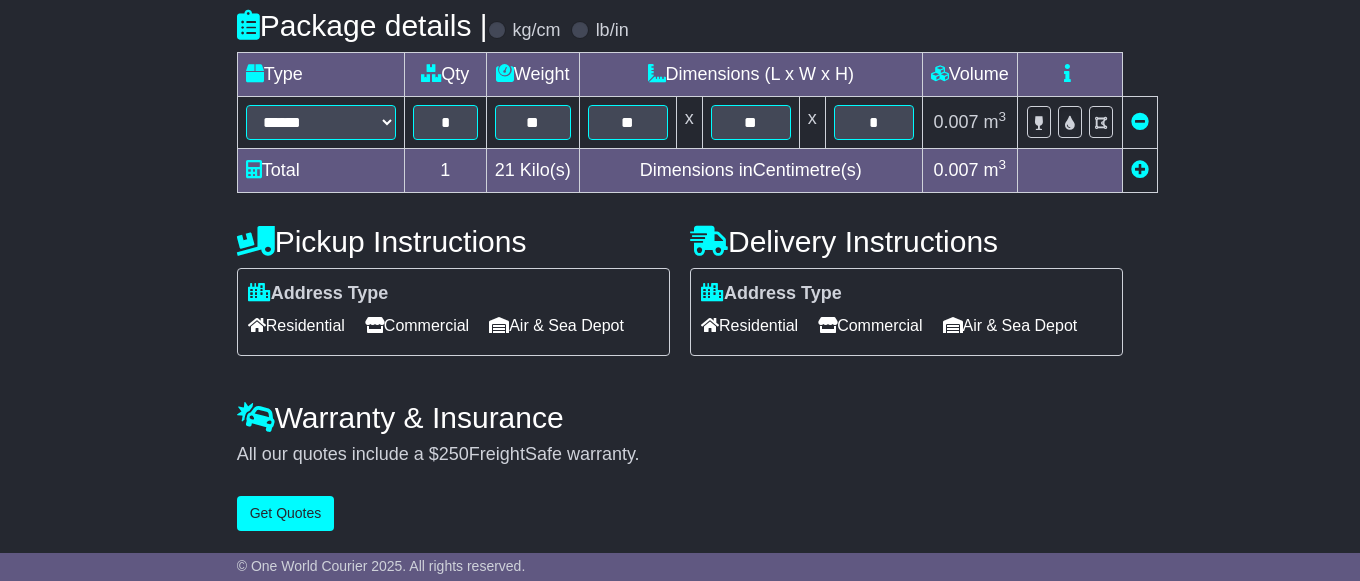 click at bounding box center [1140, 170] 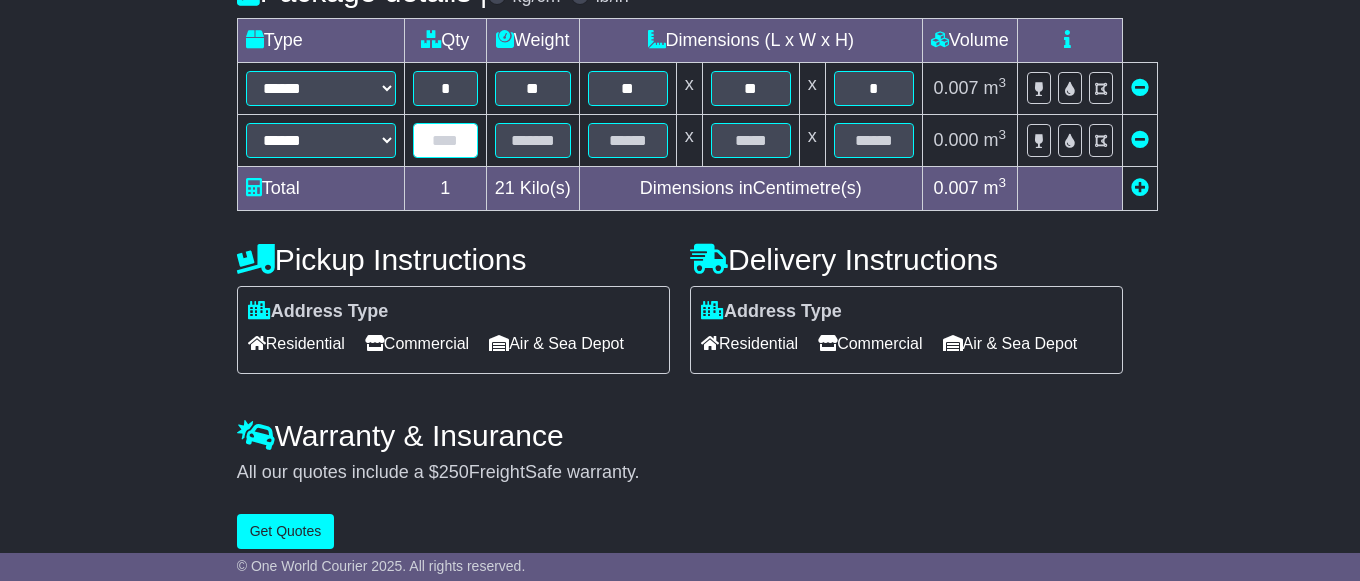 drag, startPoint x: 442, startPoint y: 176, endPoint x: 426, endPoint y: 206, distance: 34 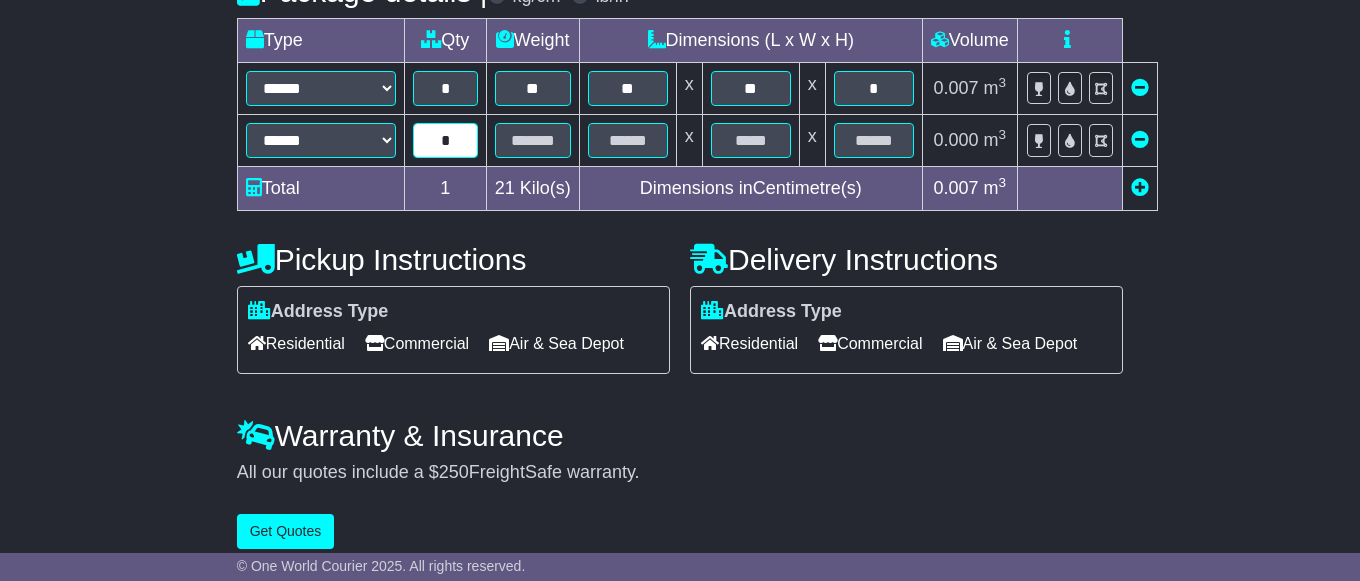 type on "*" 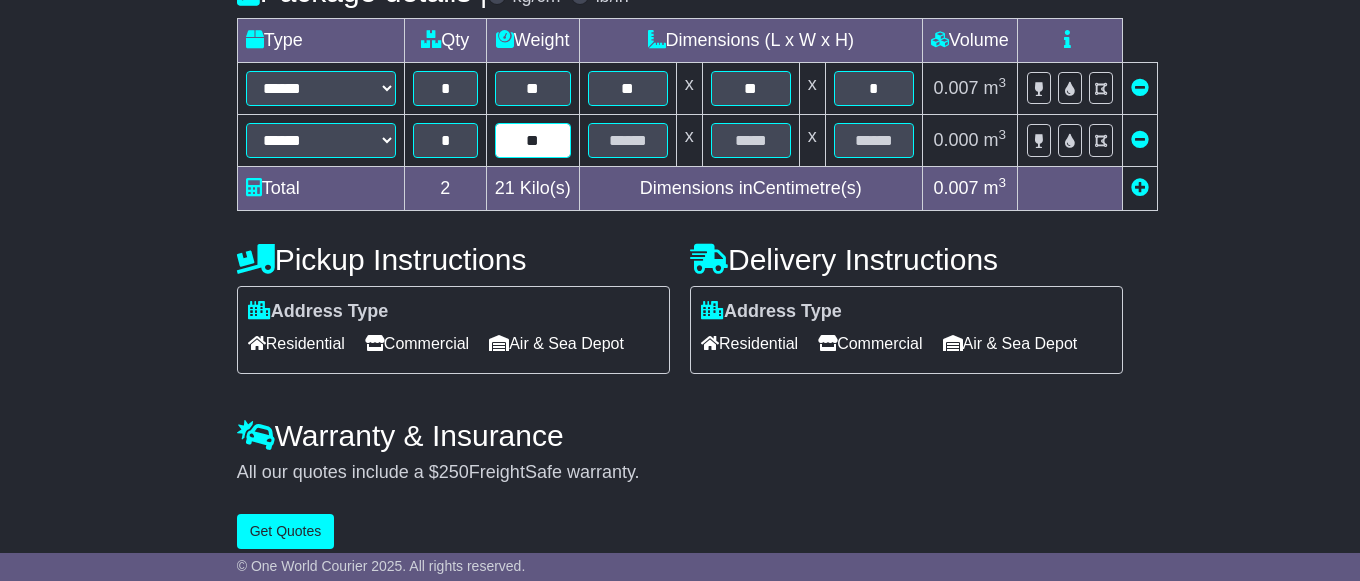 type on "**" 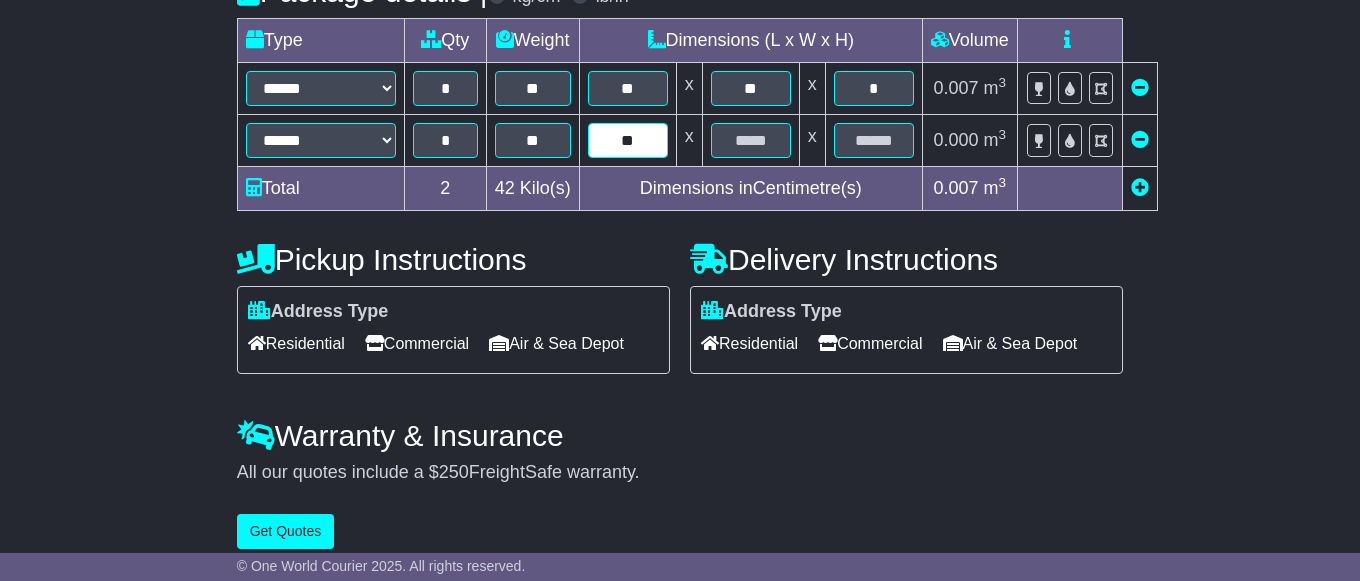 type on "**" 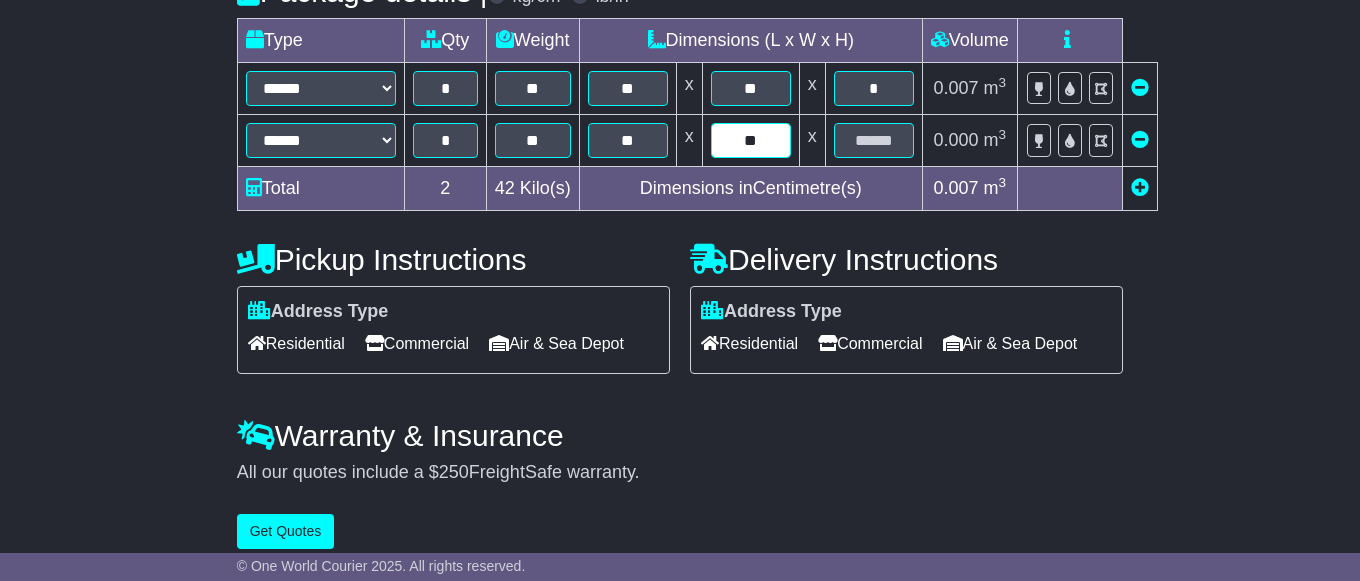 type on "**" 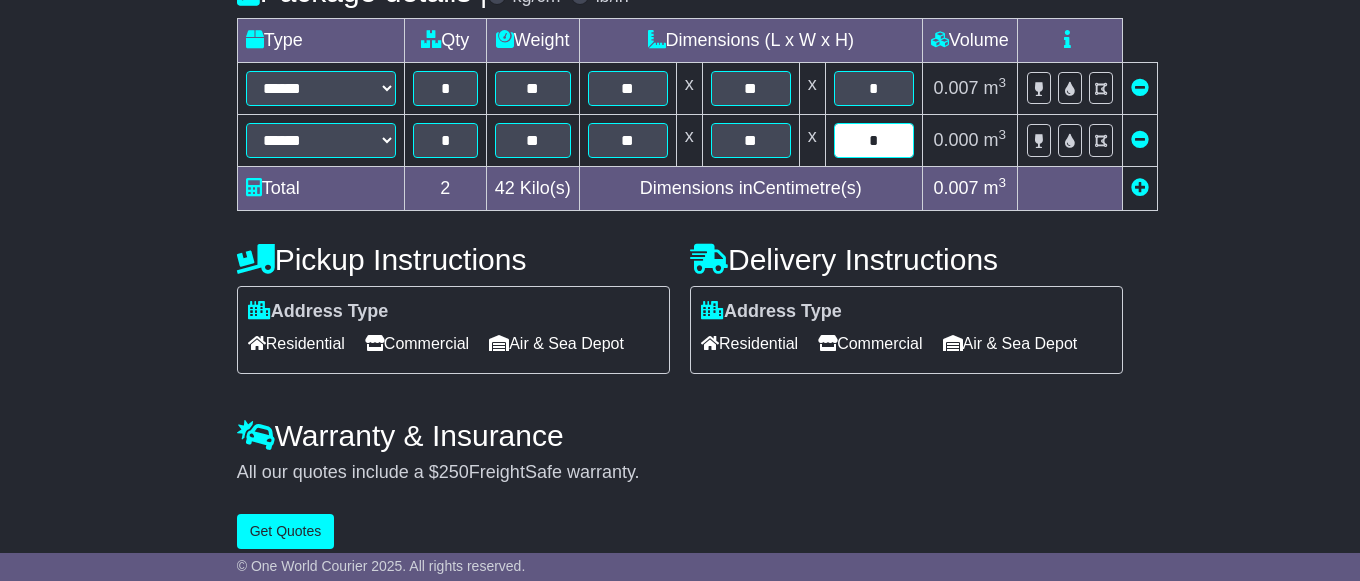 type on "*" 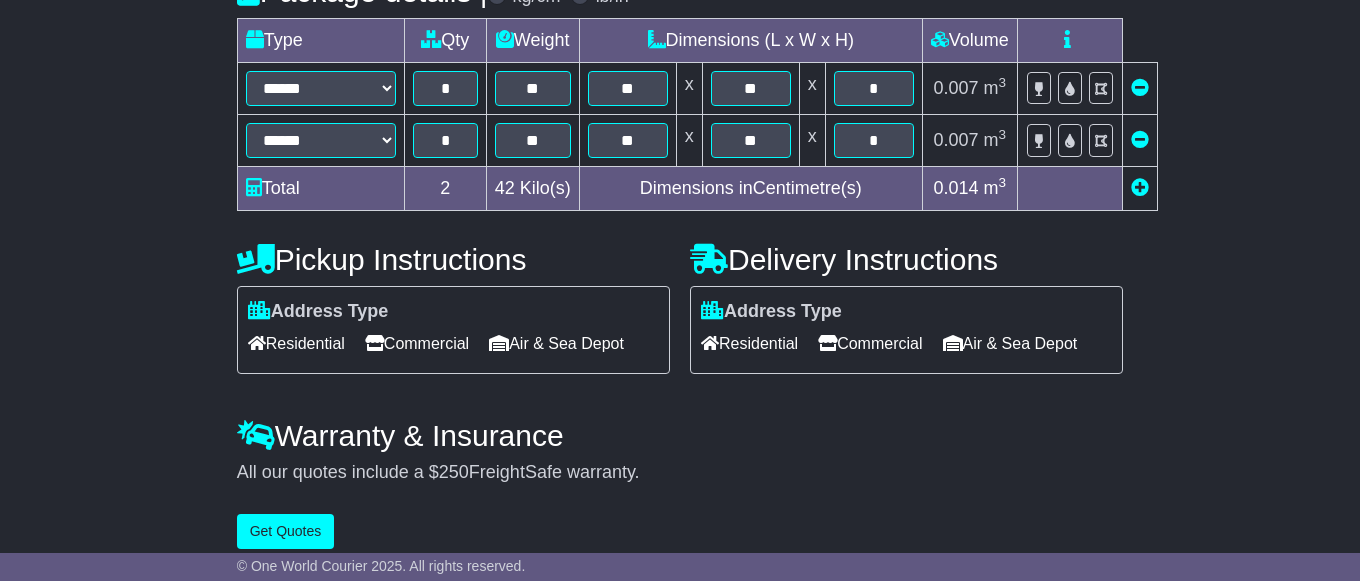 click at bounding box center (1139, 189) 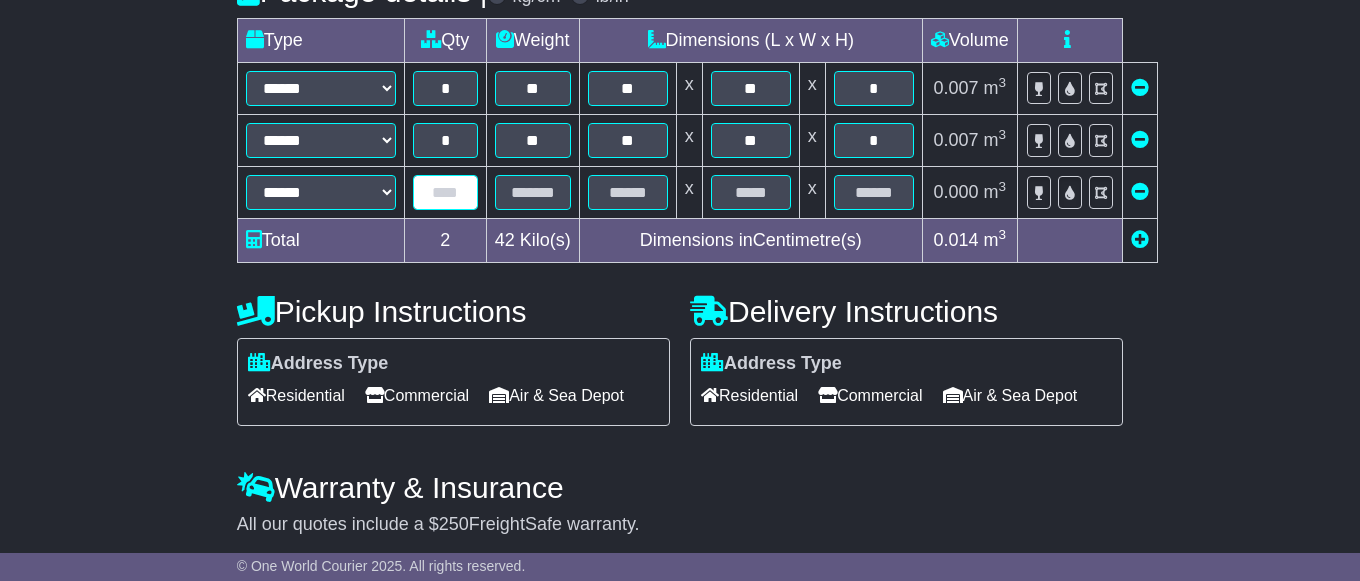 click at bounding box center [445, 192] 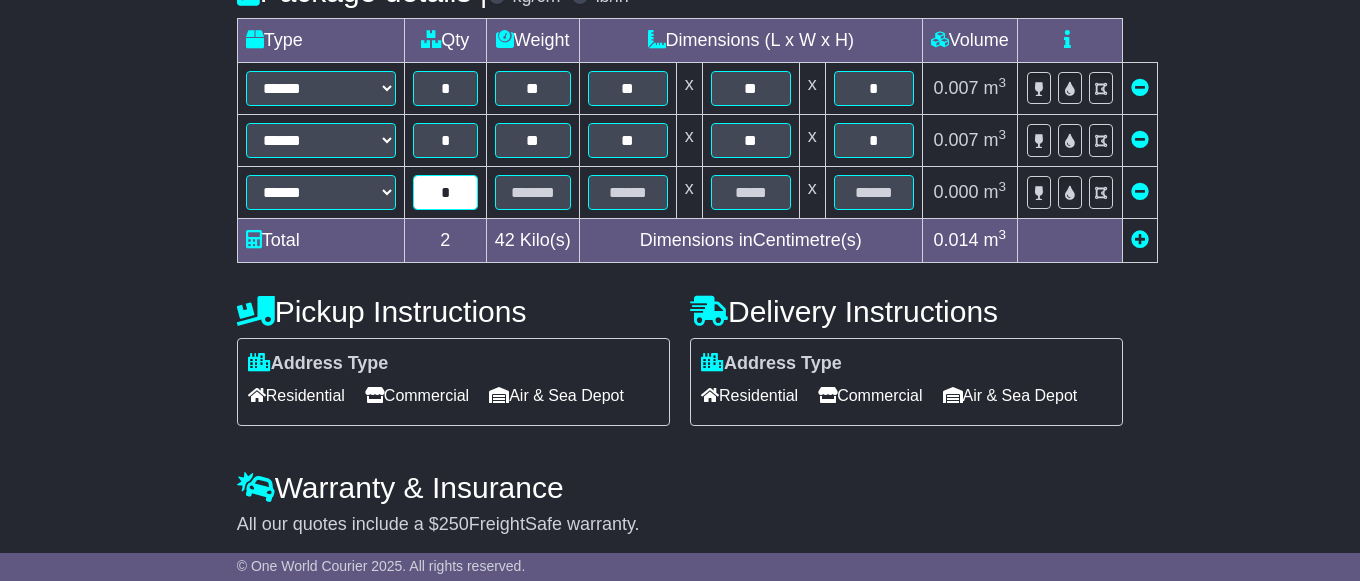 type on "*" 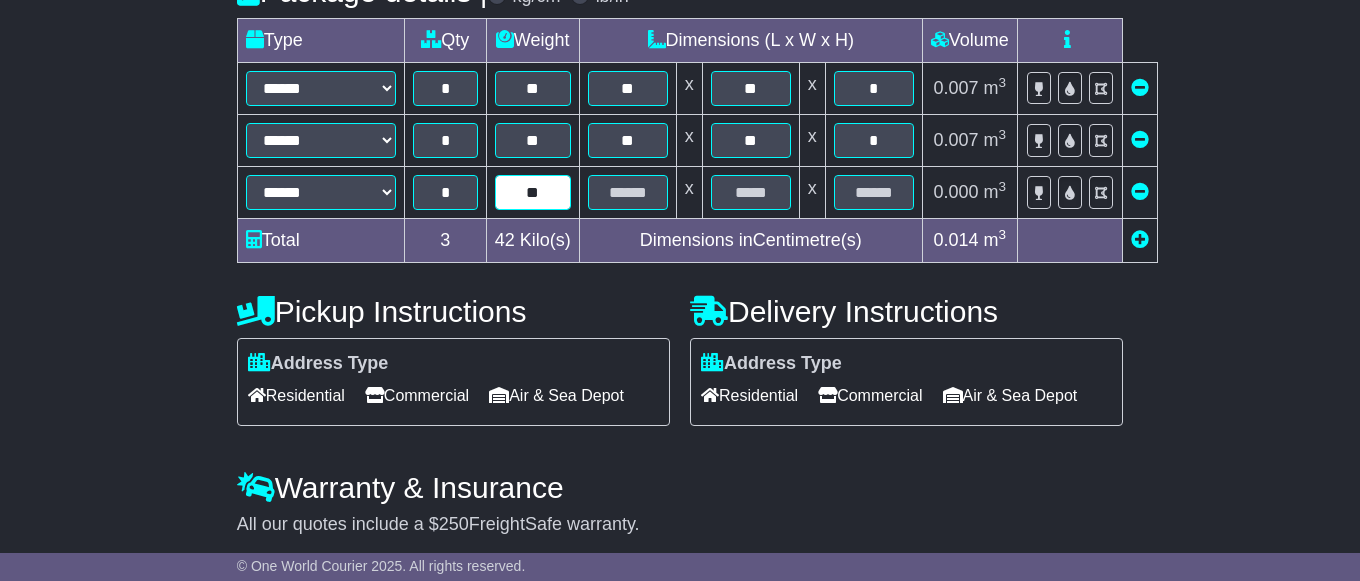 type on "**" 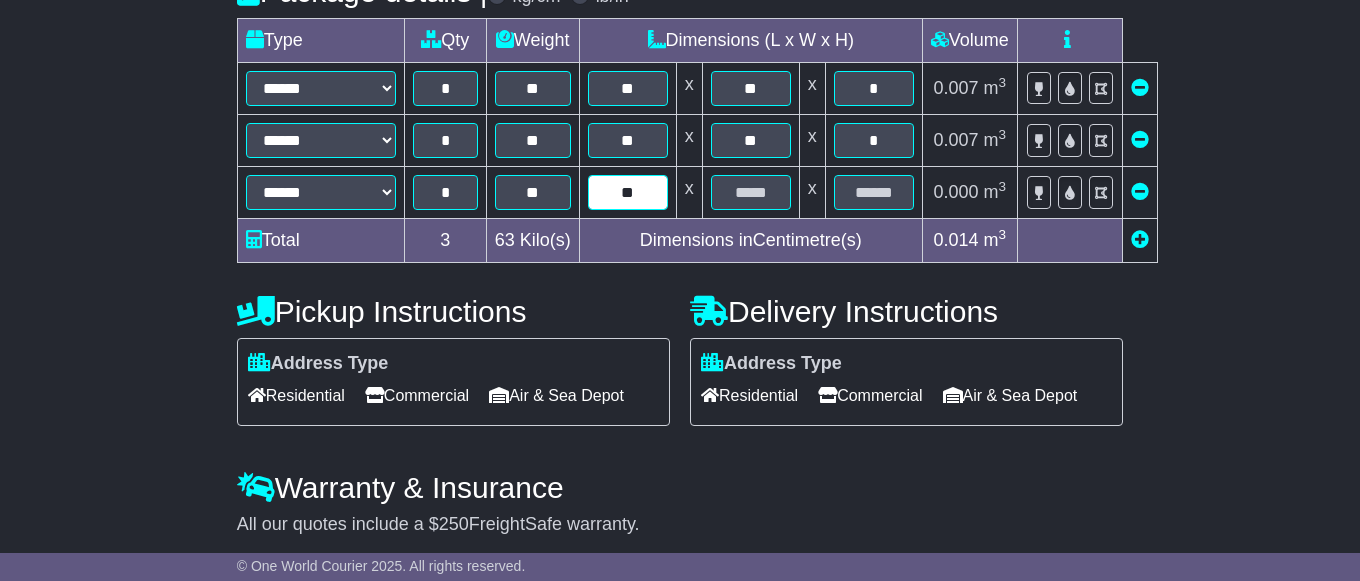 type on "**" 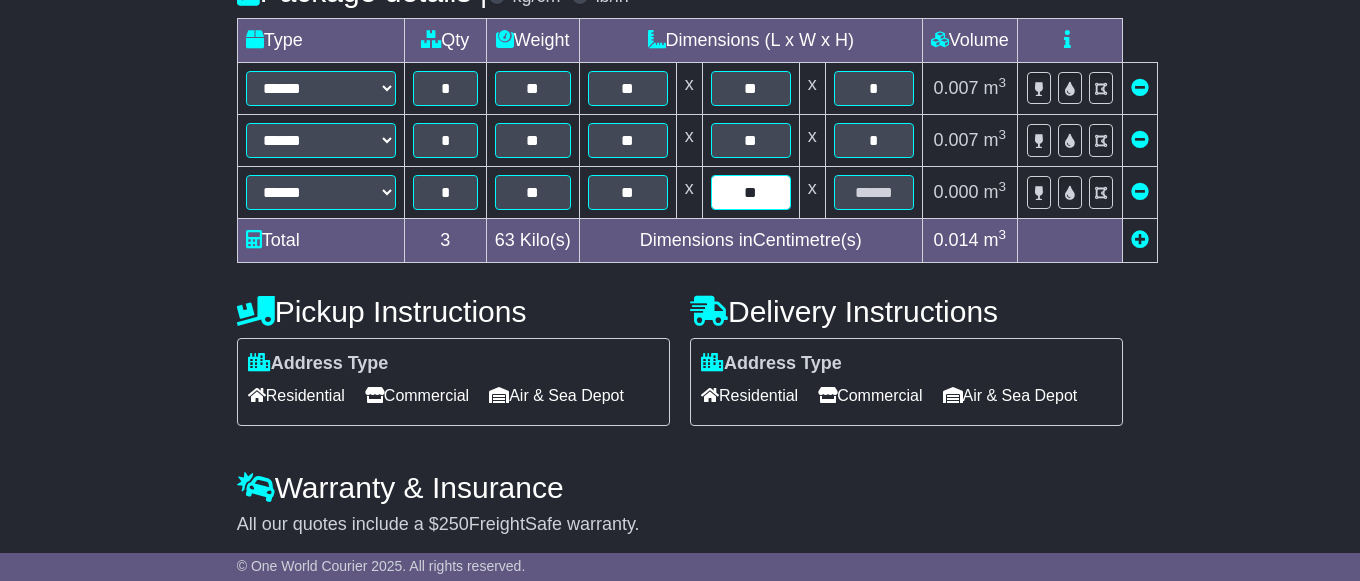 type on "**" 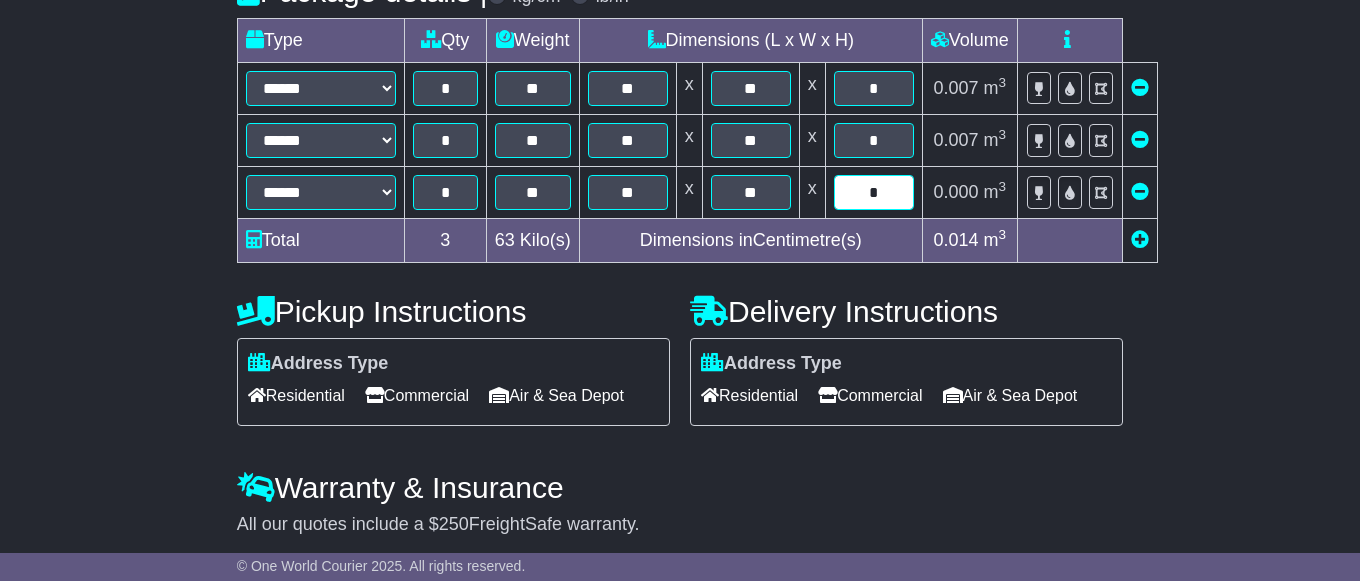 type on "*" 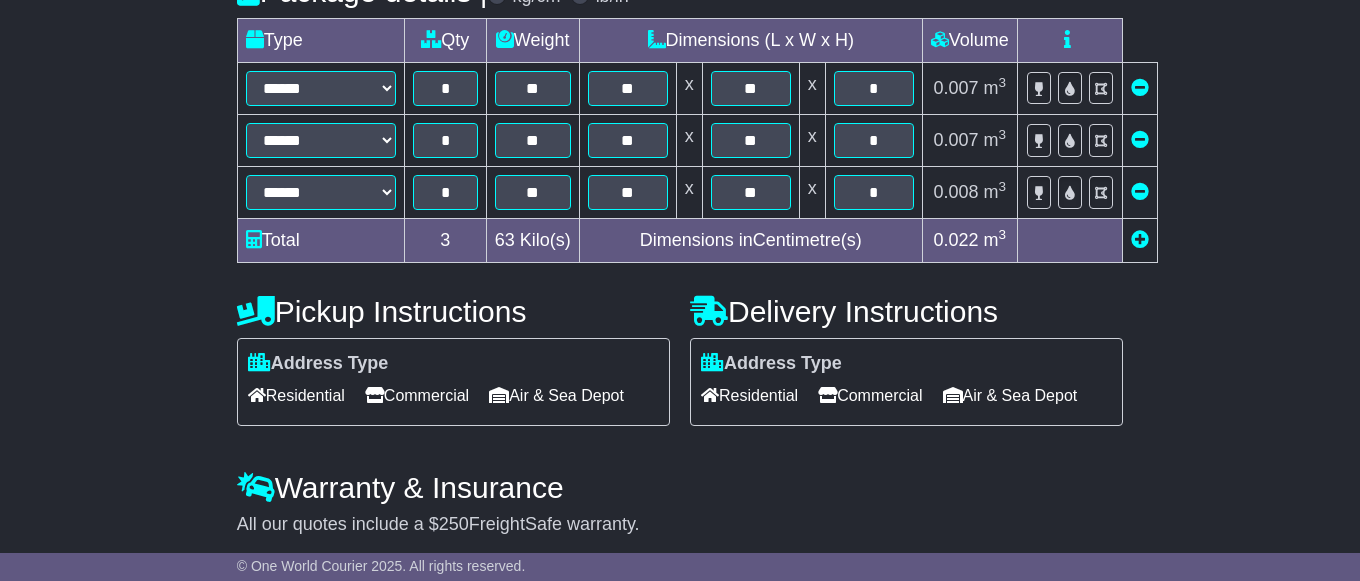 scroll, scrollTop: 614, scrollLeft: 0, axis: vertical 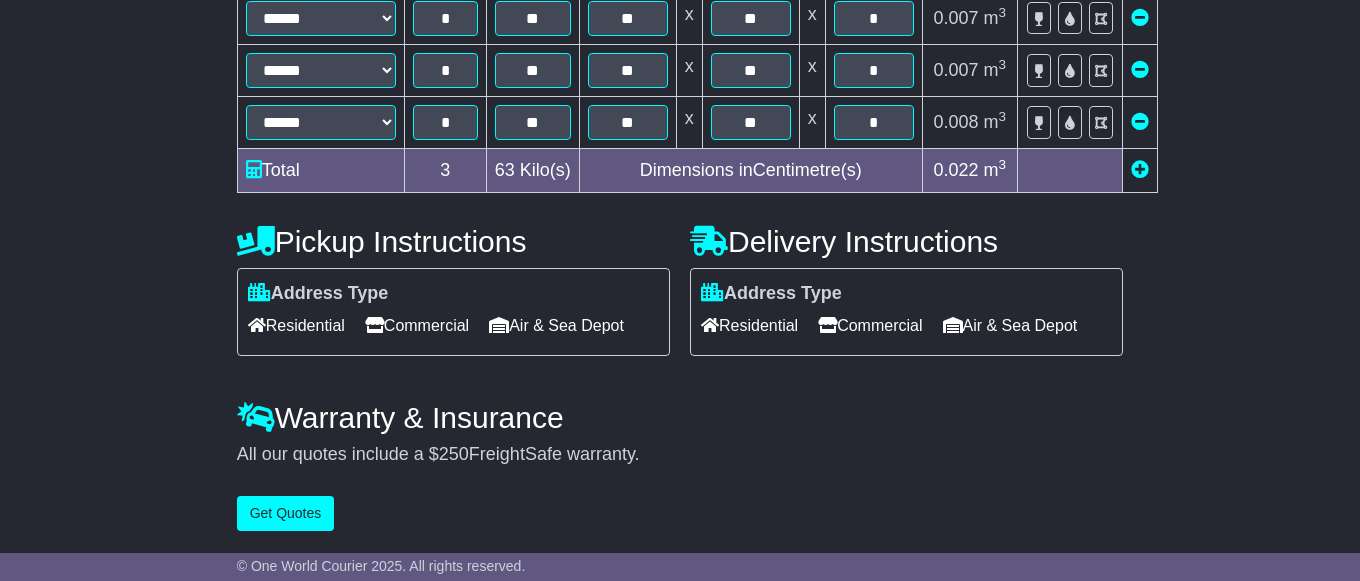 click on "Commercial" at bounding box center [417, 325] 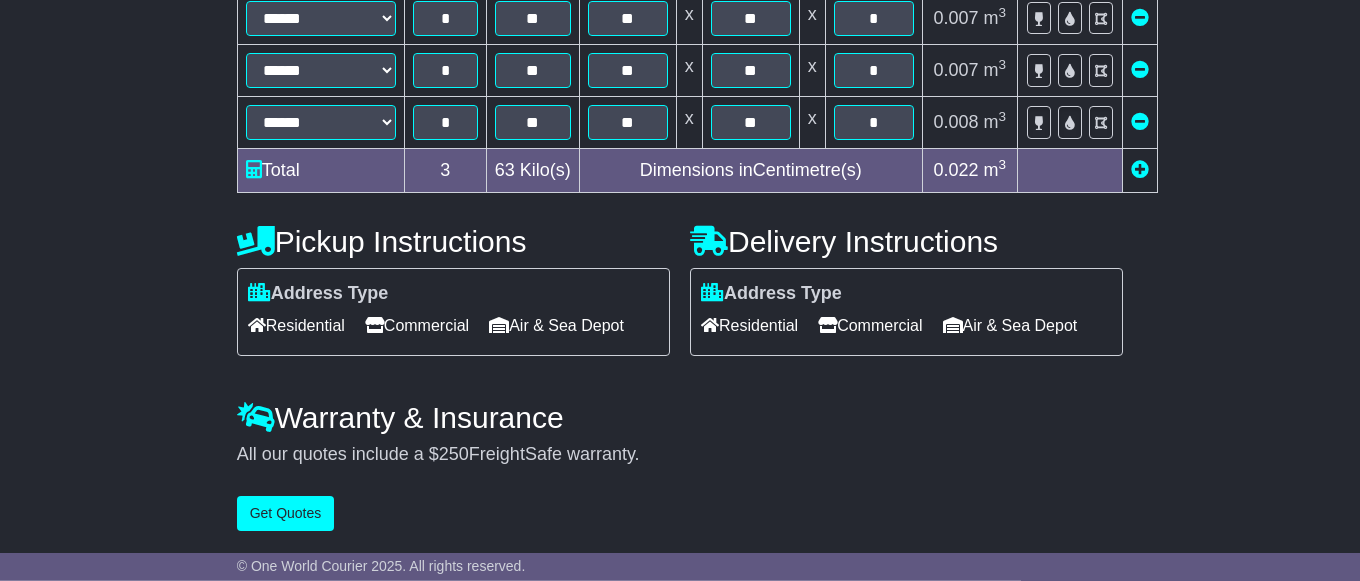 scroll, scrollTop: 647, scrollLeft: 0, axis: vertical 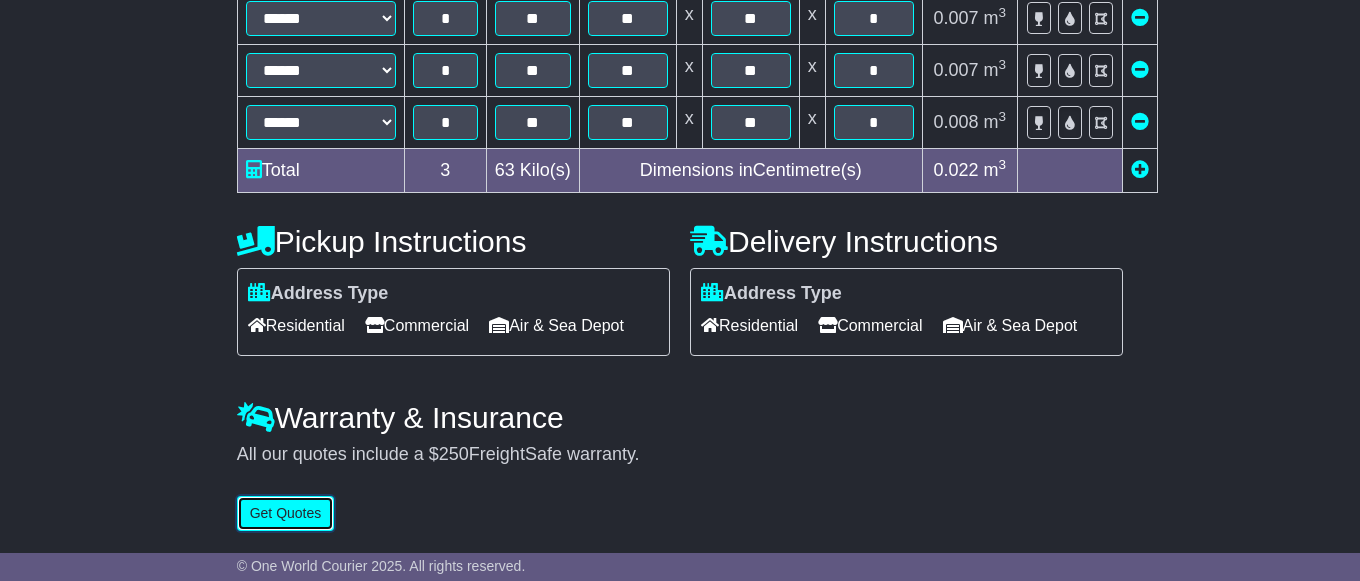 click on "Get Quotes" at bounding box center (286, 513) 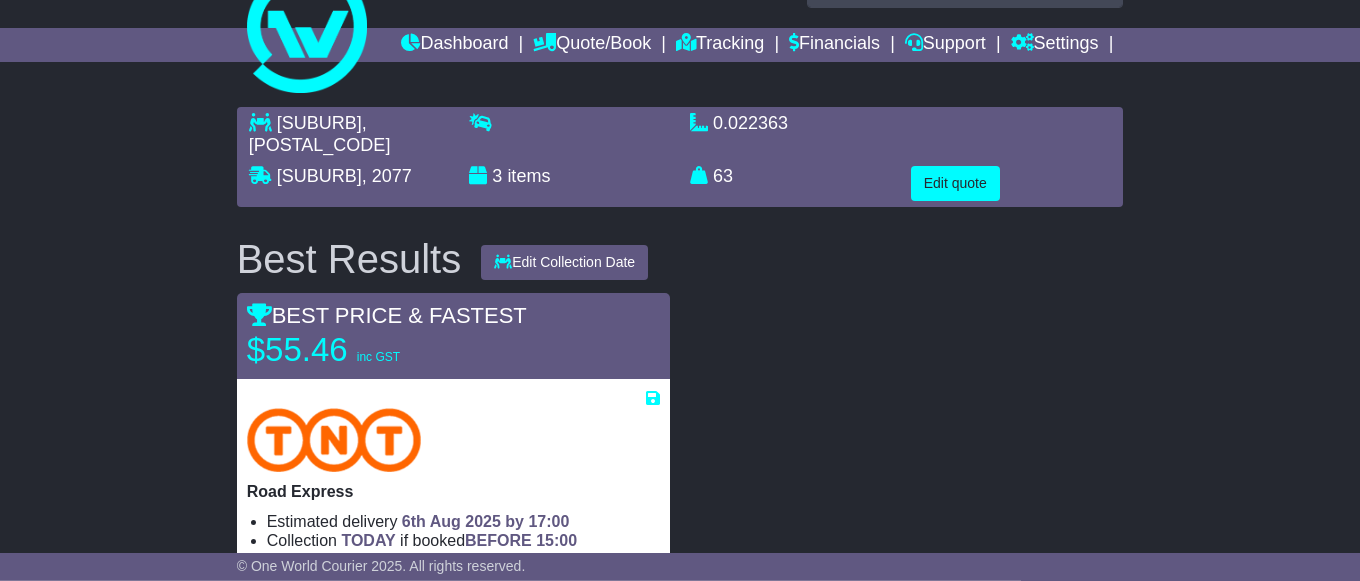 scroll, scrollTop: 0, scrollLeft: 0, axis: both 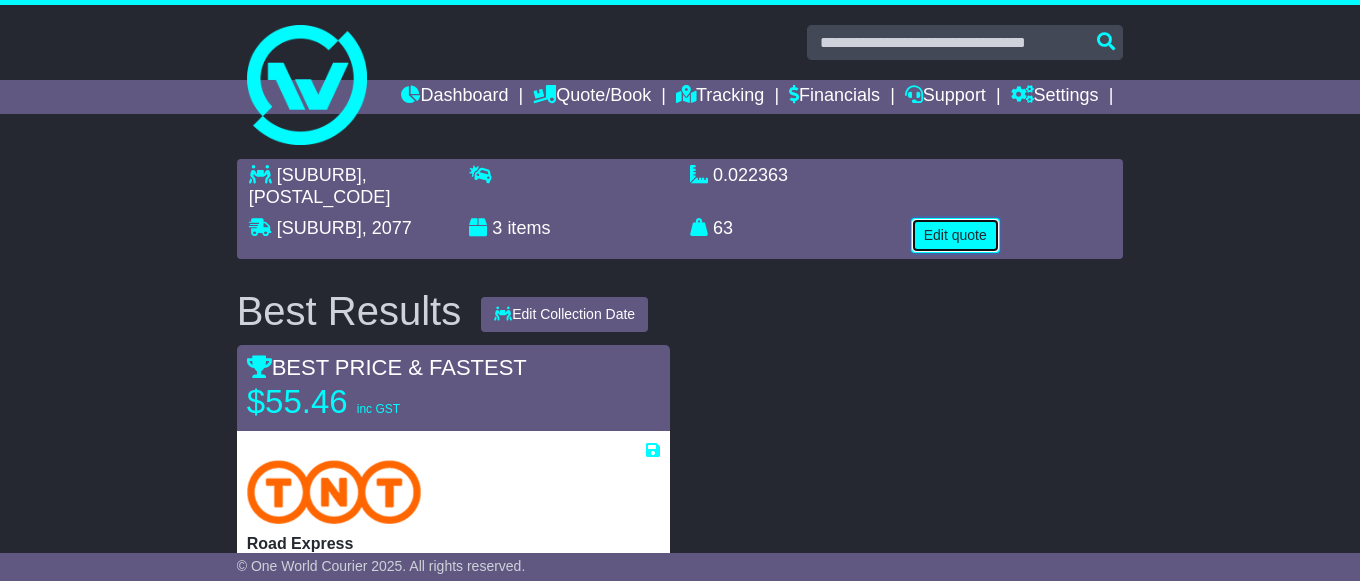 click on "Edit quote" at bounding box center [955, 235] 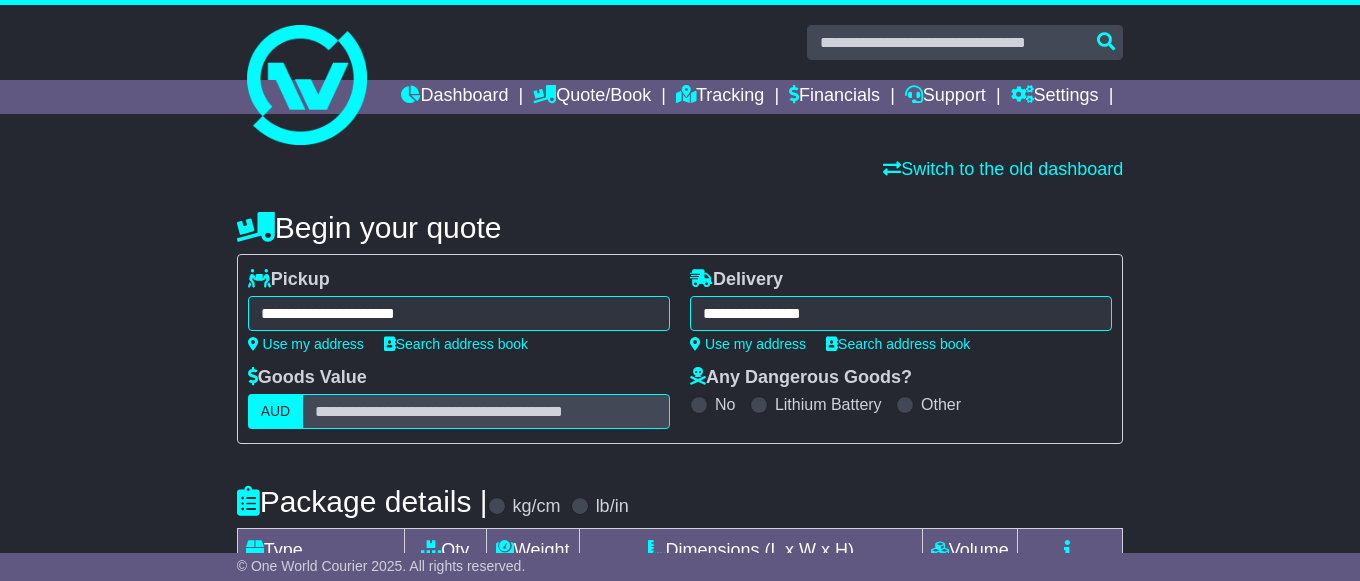 click on "**********" at bounding box center (459, 313) 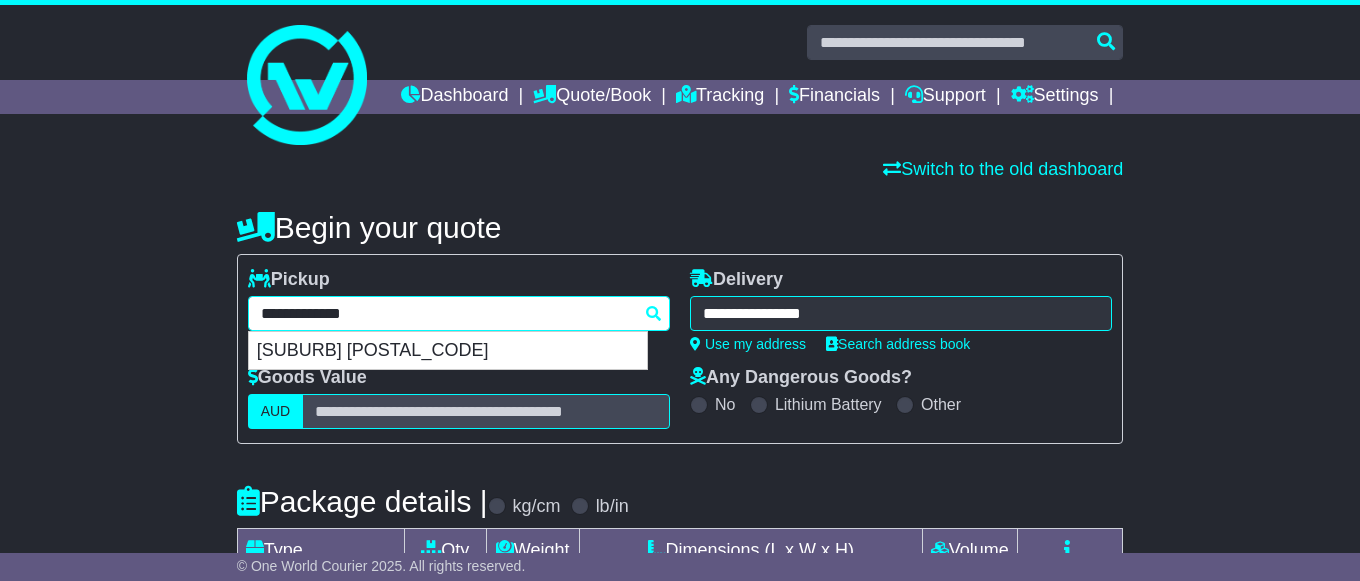 drag, startPoint x: 466, startPoint y: 343, endPoint x: 161, endPoint y: 343, distance: 305 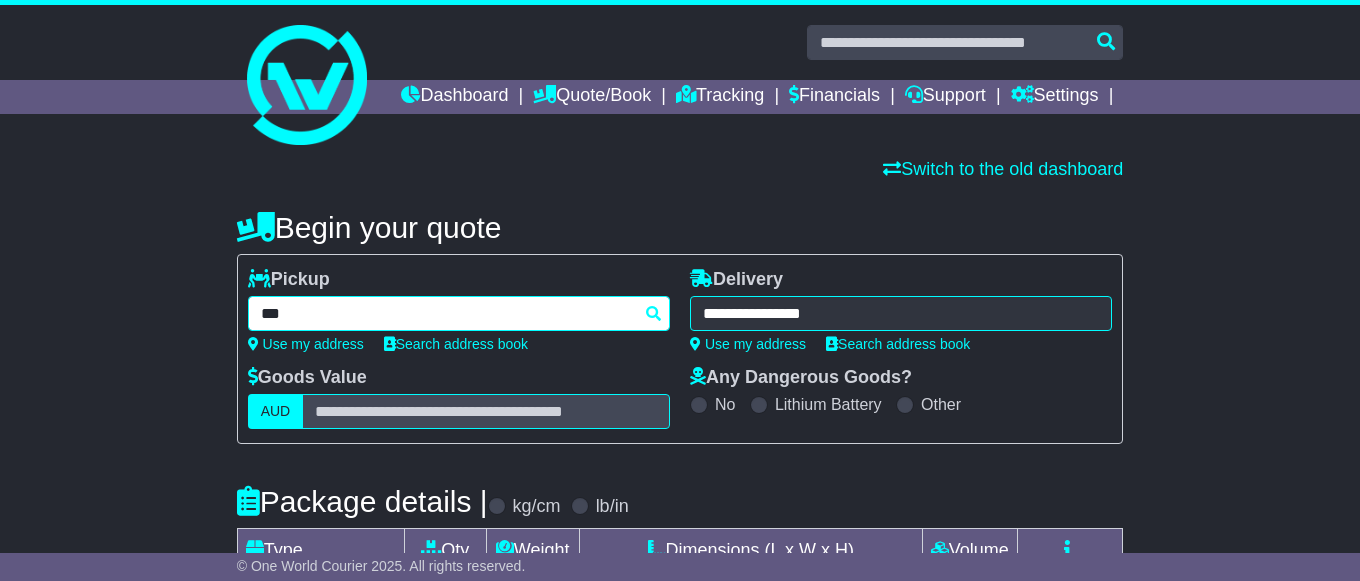 type on "****" 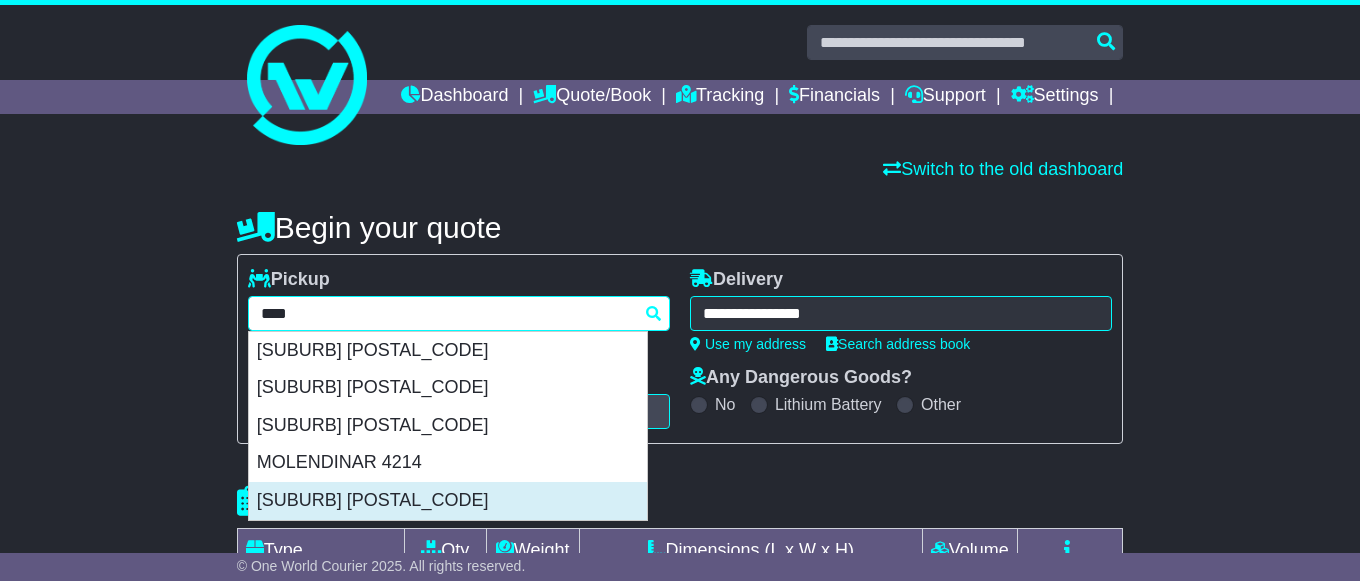 click on "[SUBURB] [POSTAL_CODE]" at bounding box center (448, 501) 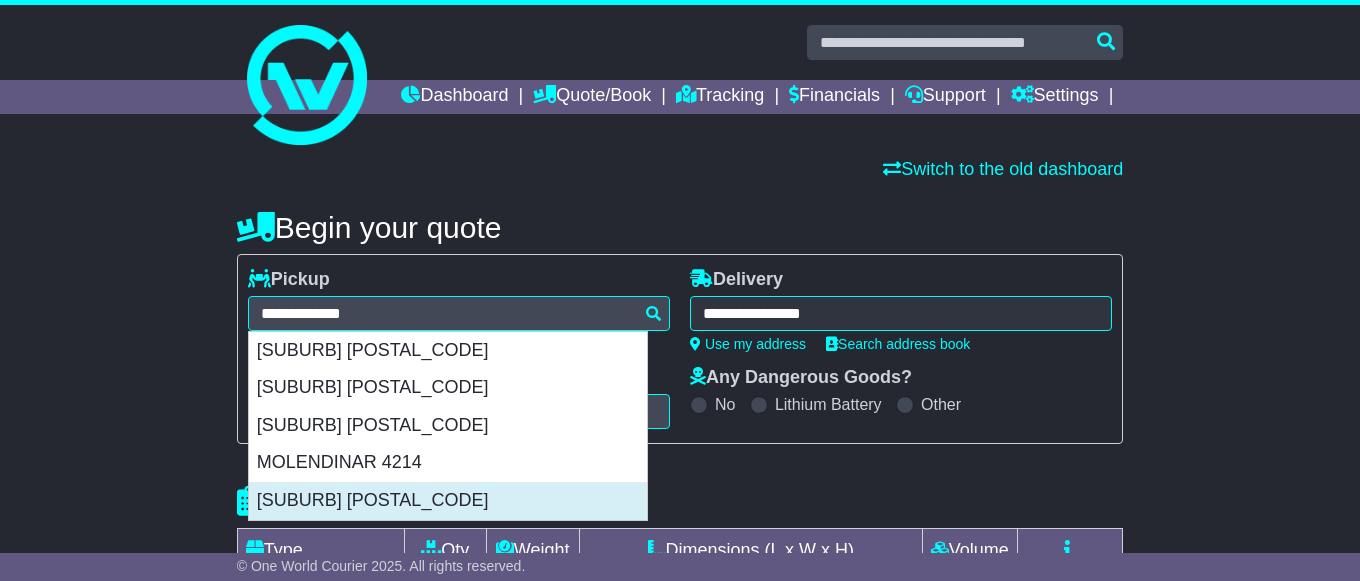 type on "**********" 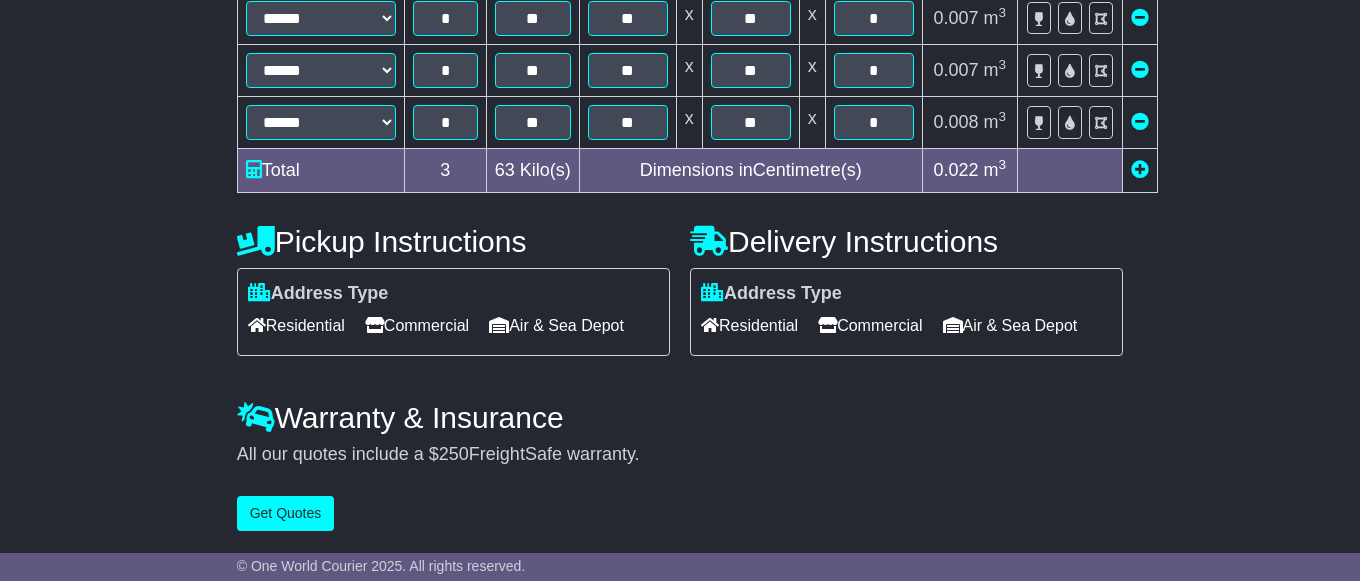 scroll, scrollTop: 647, scrollLeft: 0, axis: vertical 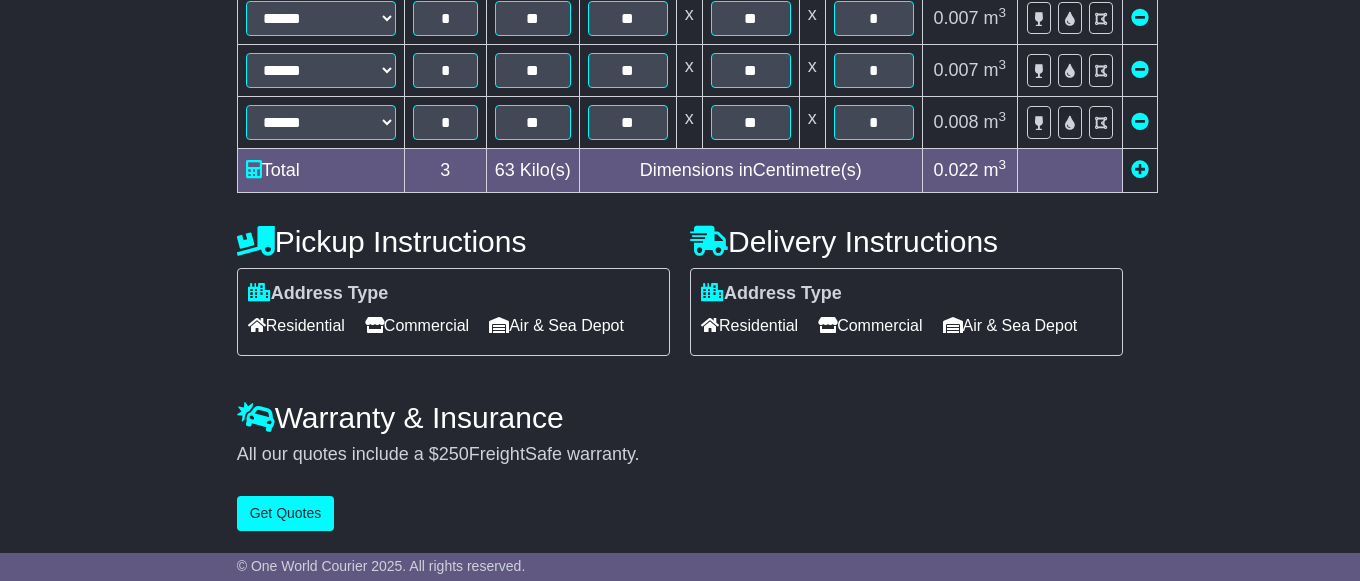click on "Residential" at bounding box center (296, 325) 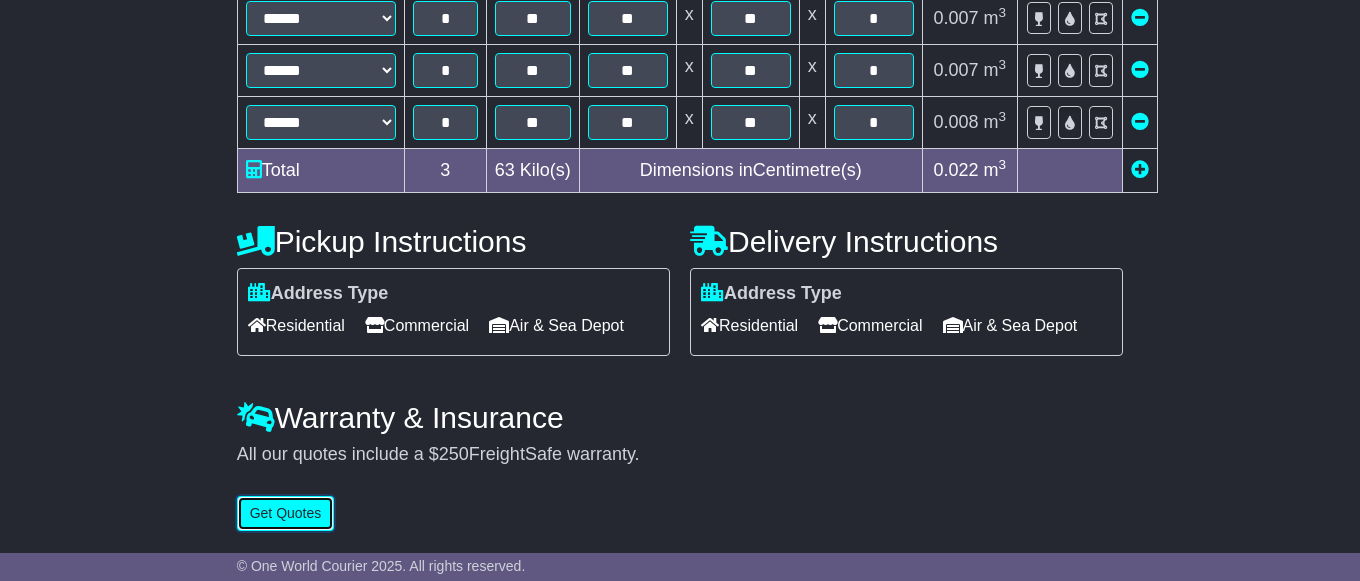 click on "Get Quotes" at bounding box center (286, 513) 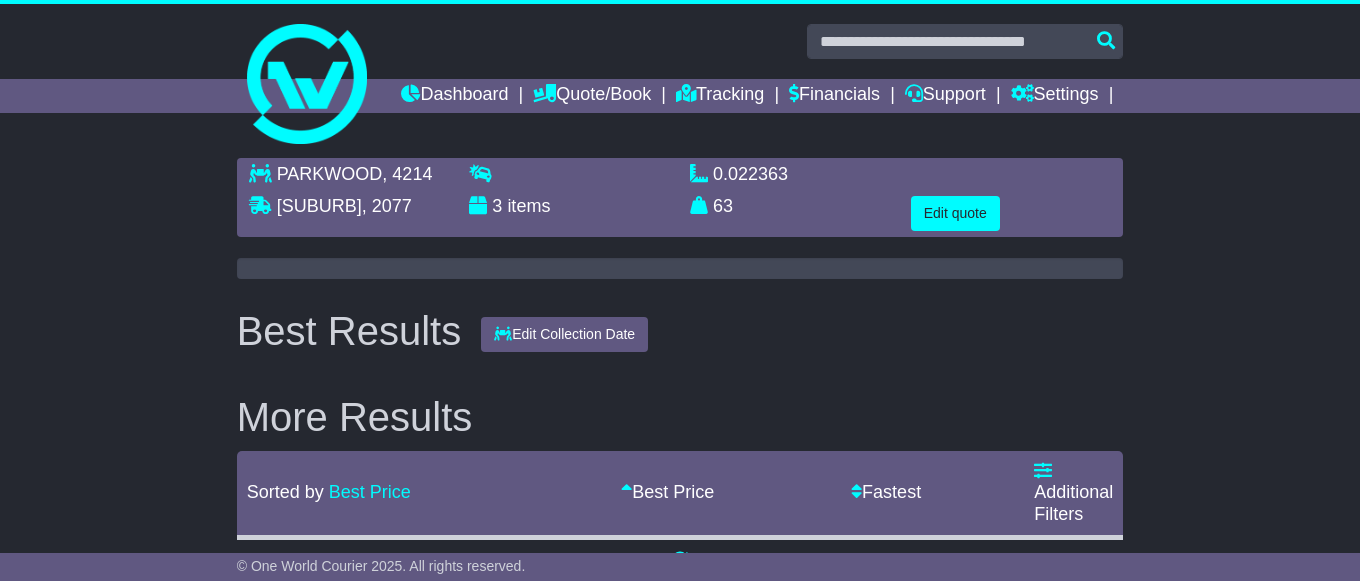 scroll, scrollTop: 0, scrollLeft: 0, axis: both 